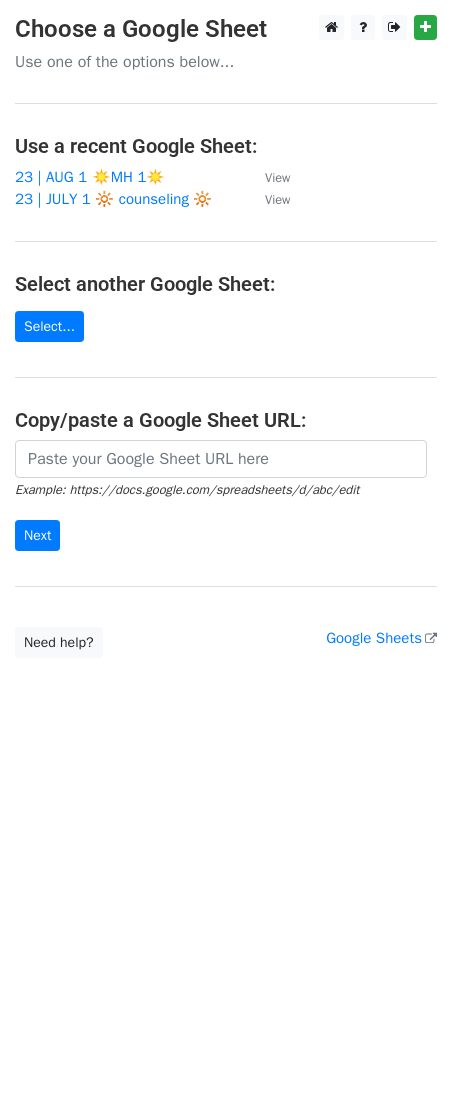 scroll, scrollTop: 0, scrollLeft: 0, axis: both 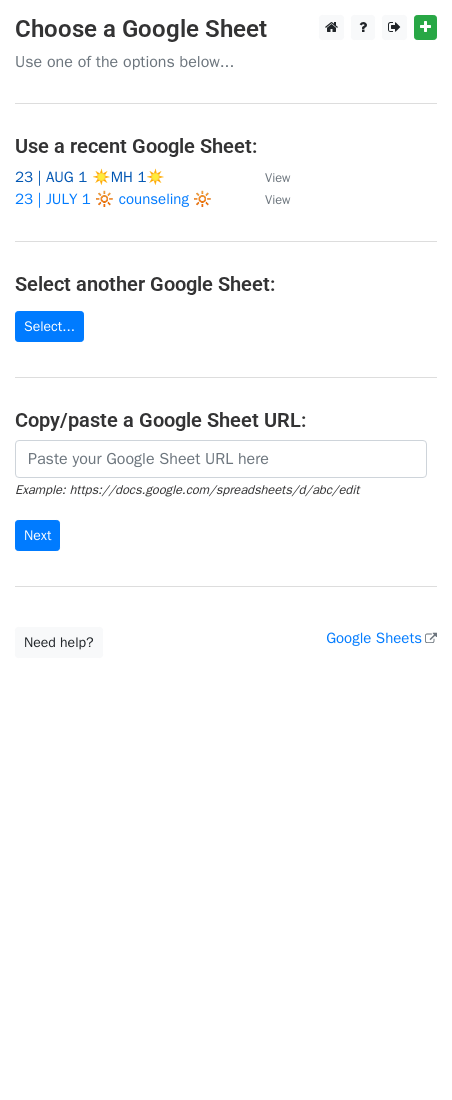click on "23 | AUG 1 ☀️MH 1☀️" at bounding box center (90, 177) 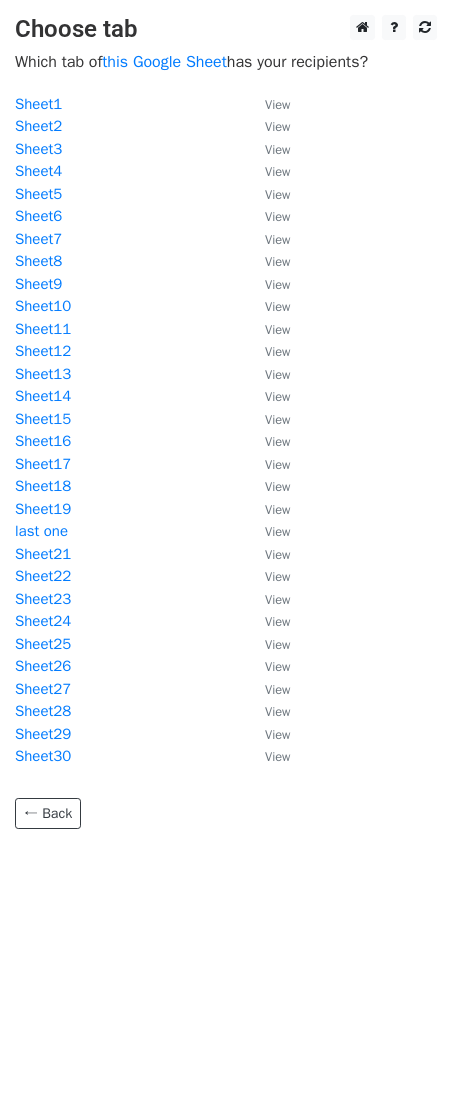 scroll, scrollTop: 0, scrollLeft: 0, axis: both 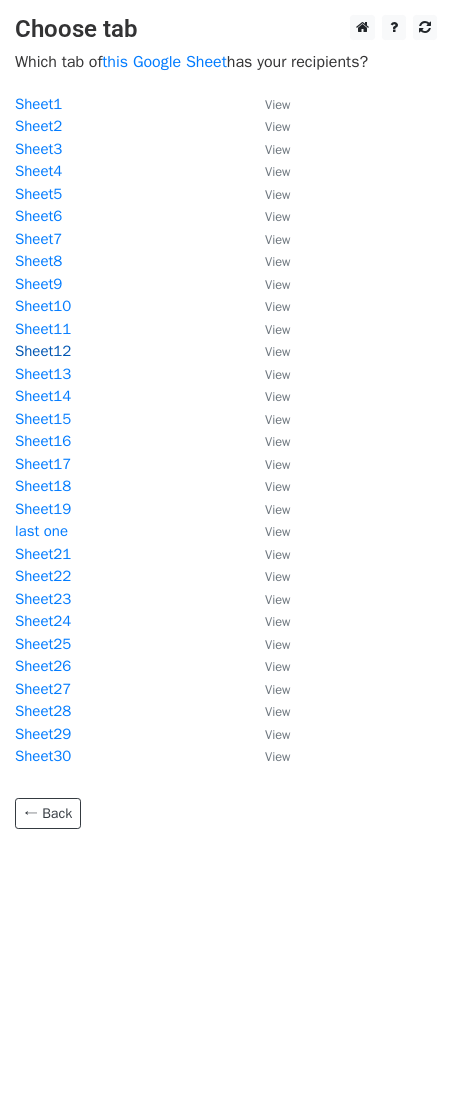 click on "Sheet12" at bounding box center [43, 351] 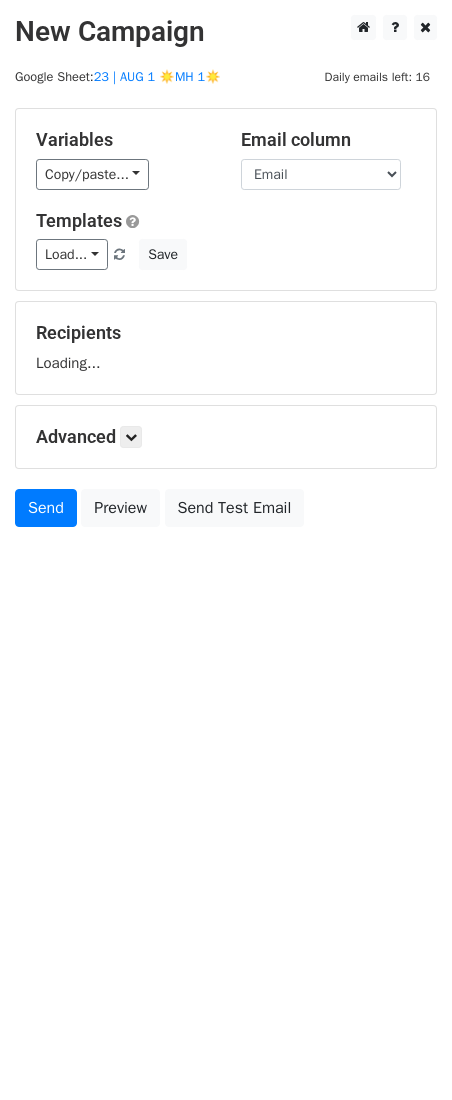 scroll, scrollTop: 0, scrollLeft: 0, axis: both 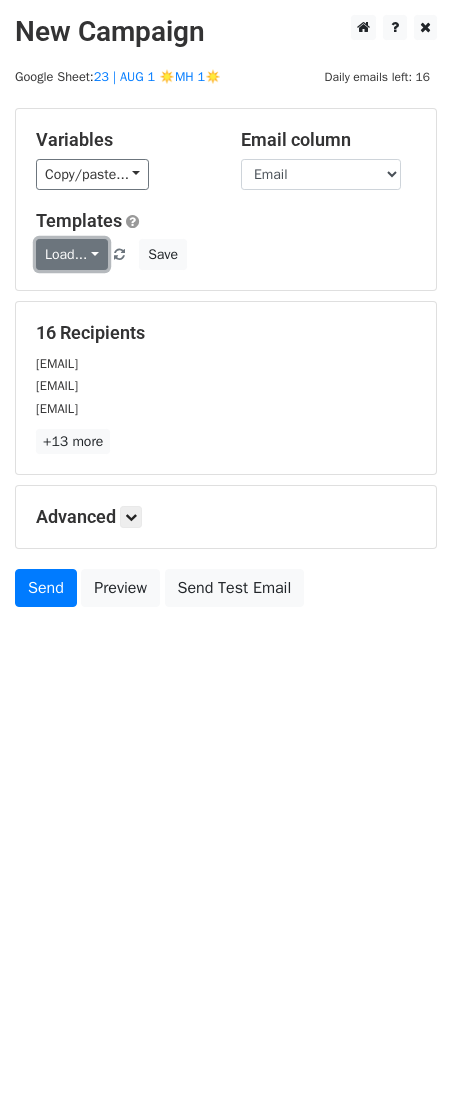 click on "Load..." at bounding box center (72, 254) 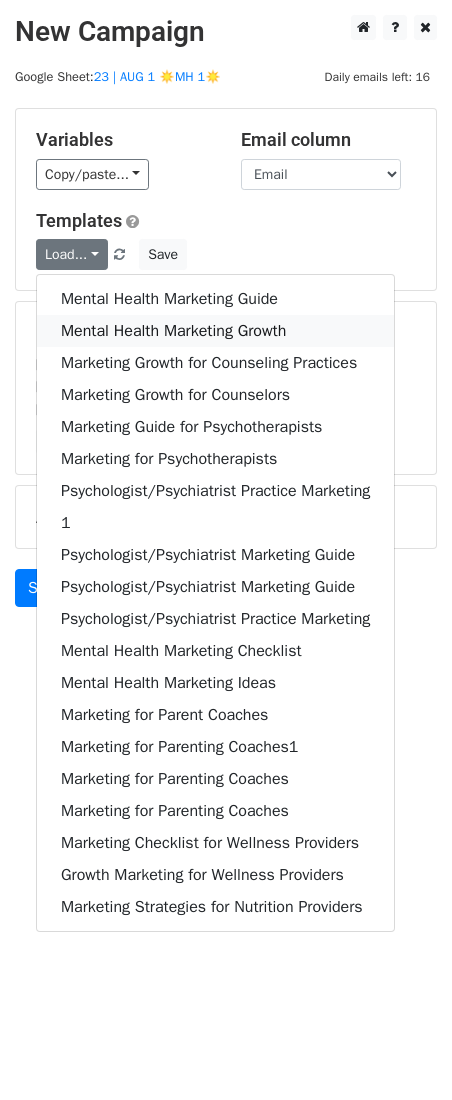 click on "Mental Health Marketing Growth" at bounding box center (215, 331) 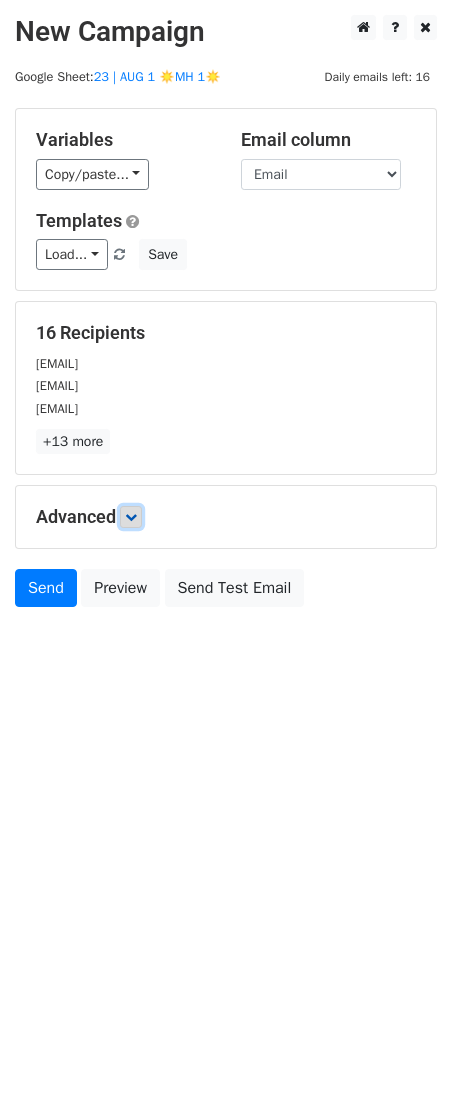 click at bounding box center (131, 517) 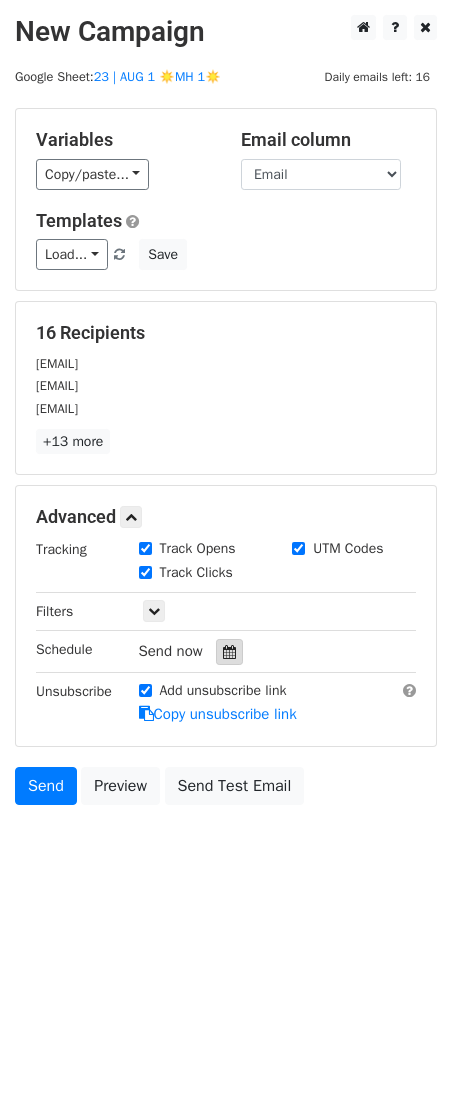 click at bounding box center (229, 652) 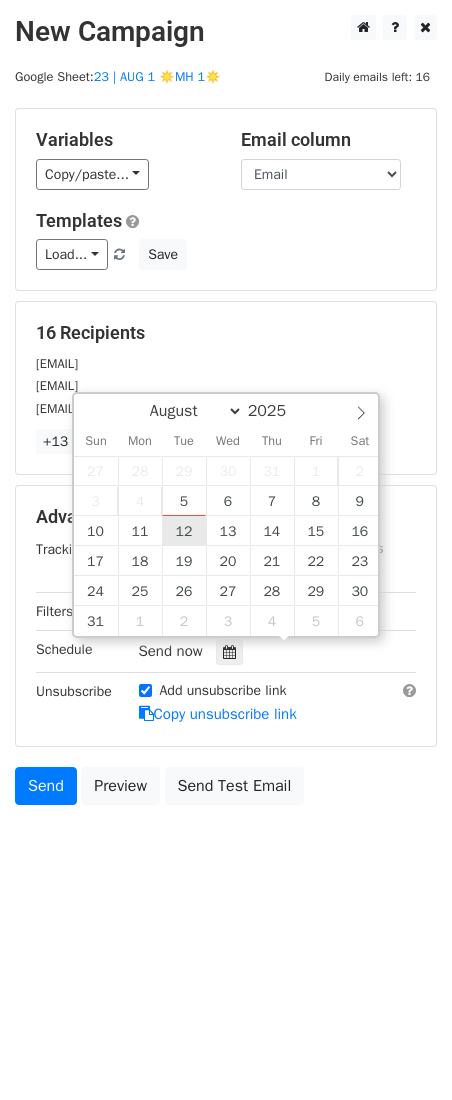 type on "2025-08-12 12:00" 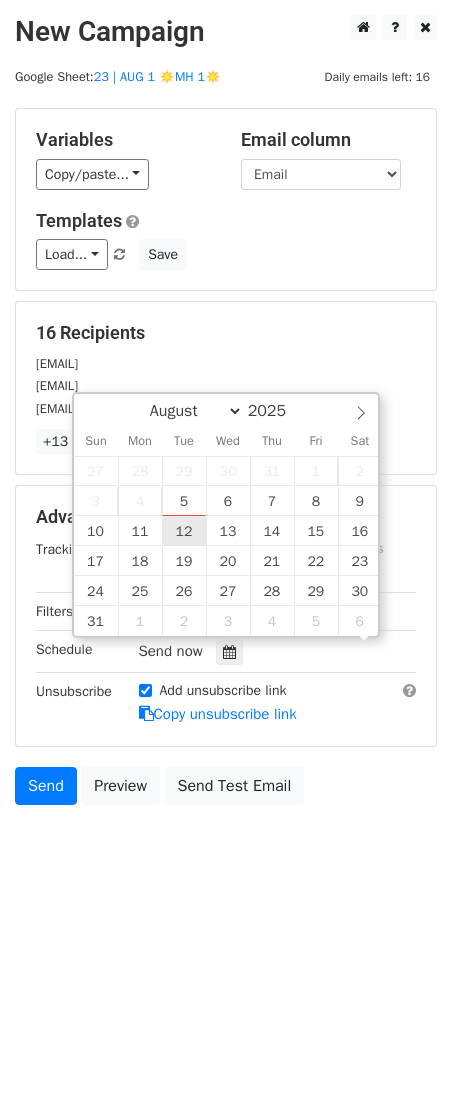 scroll, scrollTop: 1, scrollLeft: 0, axis: vertical 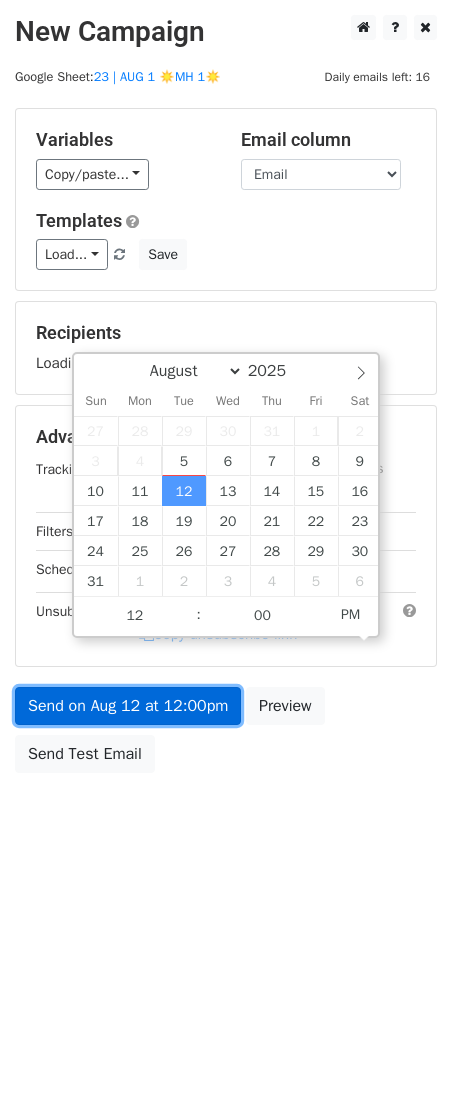 click on "Send on Aug 12 at 12:00pm" at bounding box center (128, 706) 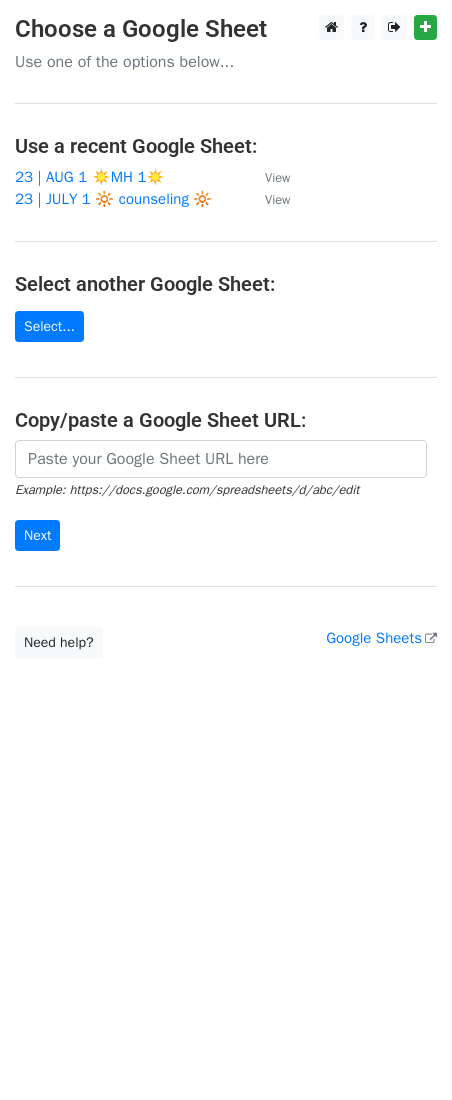 scroll, scrollTop: 0, scrollLeft: 0, axis: both 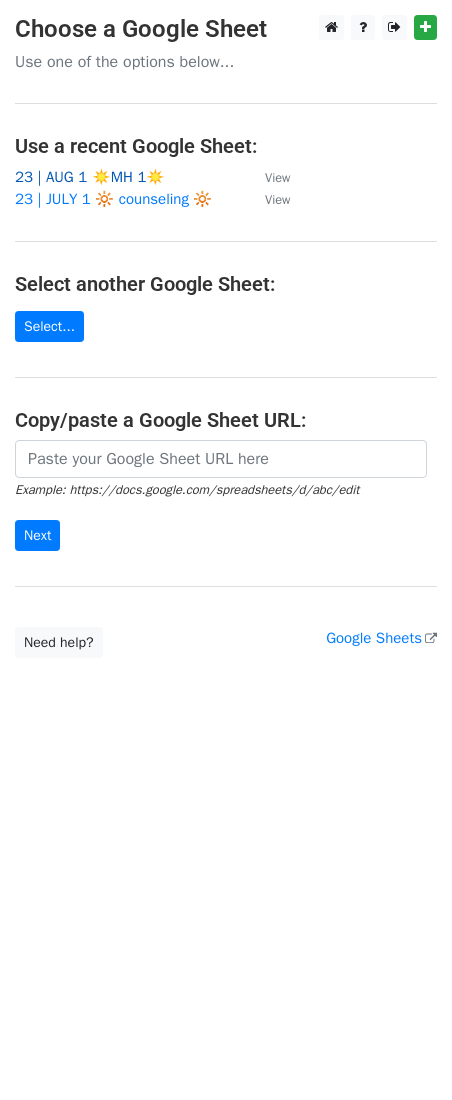 click on "23 | AUG 1 ☀️MH 1☀️" at bounding box center (90, 177) 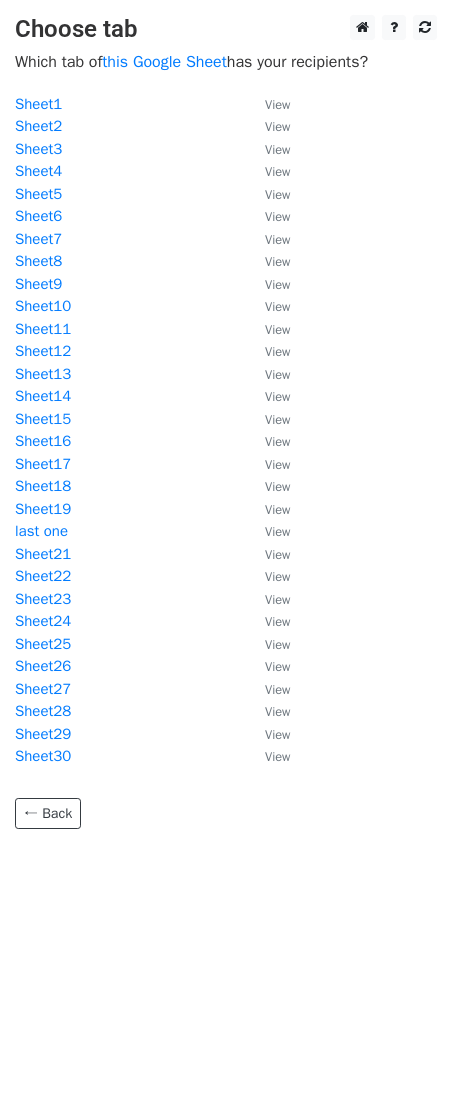 scroll, scrollTop: 0, scrollLeft: 0, axis: both 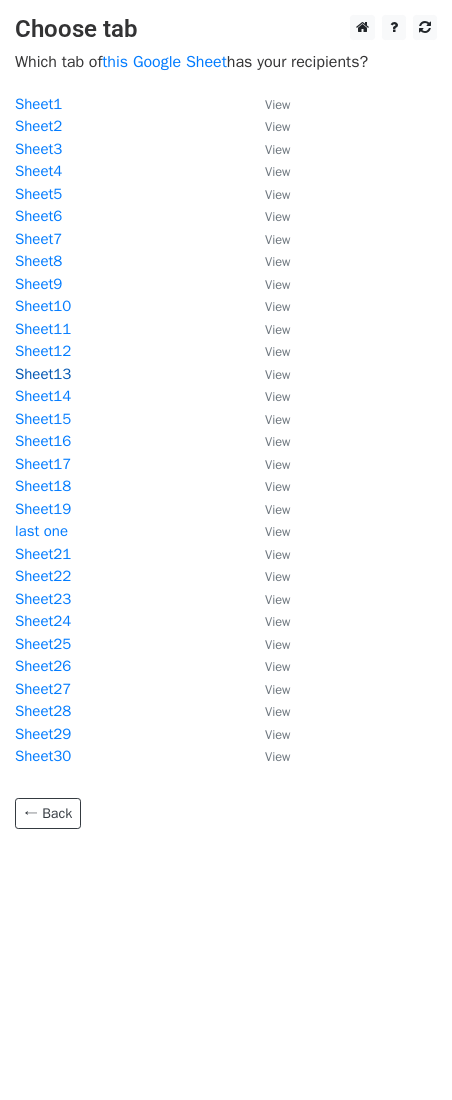 click on "Sheet13" at bounding box center [43, 374] 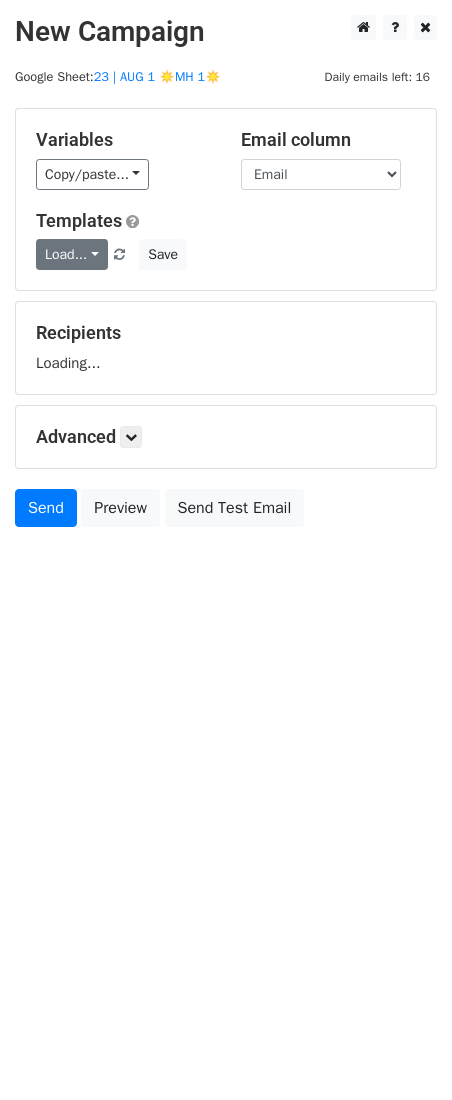 scroll, scrollTop: 0, scrollLeft: 0, axis: both 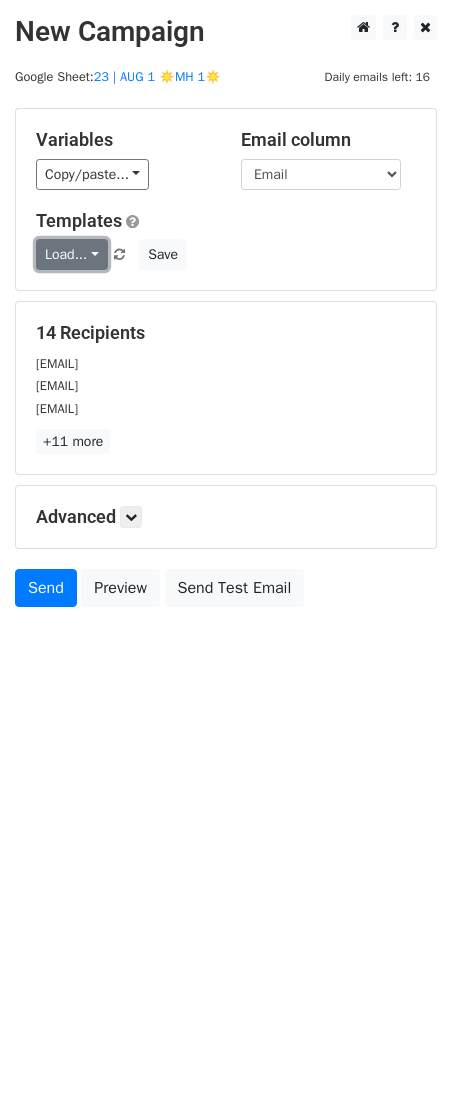 click on "Load..." at bounding box center (72, 254) 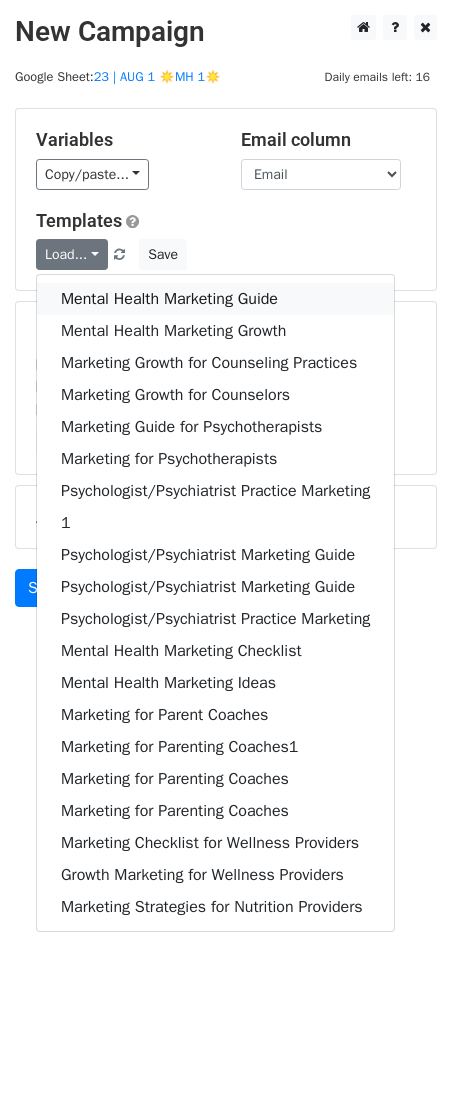 click on "Mental Health Marketing Guide" at bounding box center (215, 299) 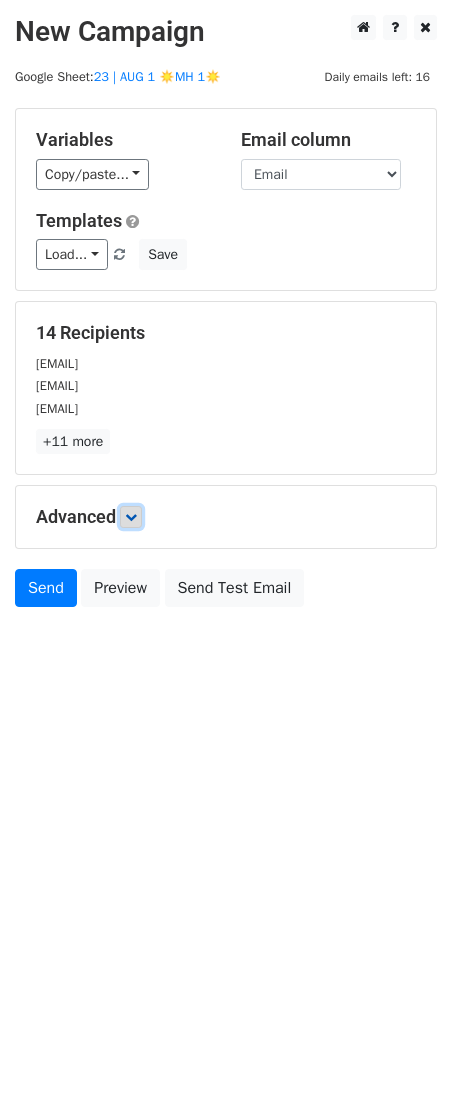 click at bounding box center (131, 517) 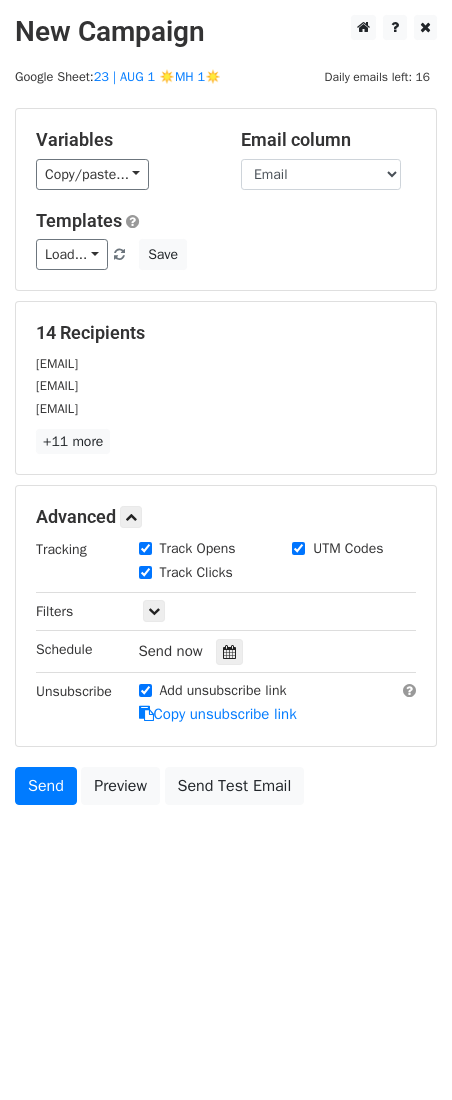 click on "Tracking
Track Opens
UTM Codes
Track Clicks
Filters
Only include spreadsheet rows that match the following filters:
Schedule
Send now
Unsubscribe
Add unsubscribe link
Copy unsubscribe link" at bounding box center [226, 632] 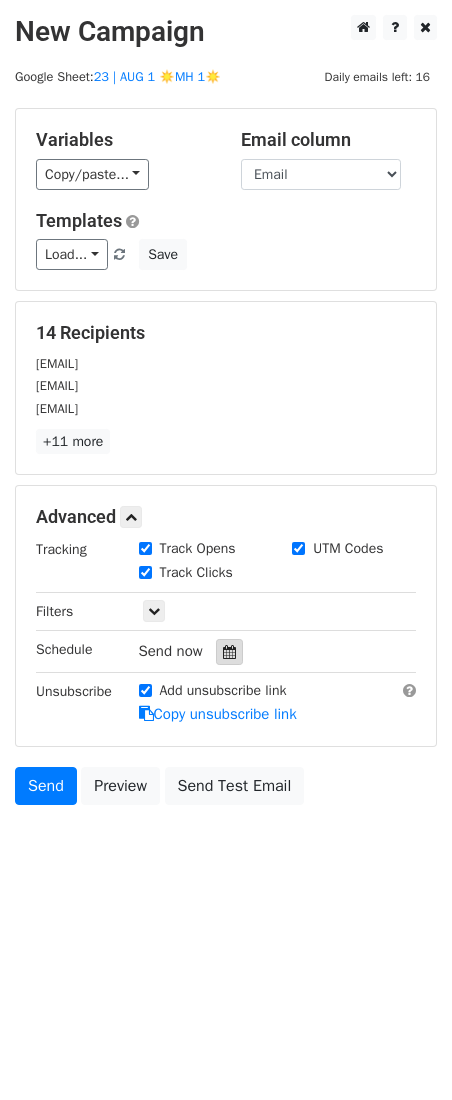 click at bounding box center [229, 652] 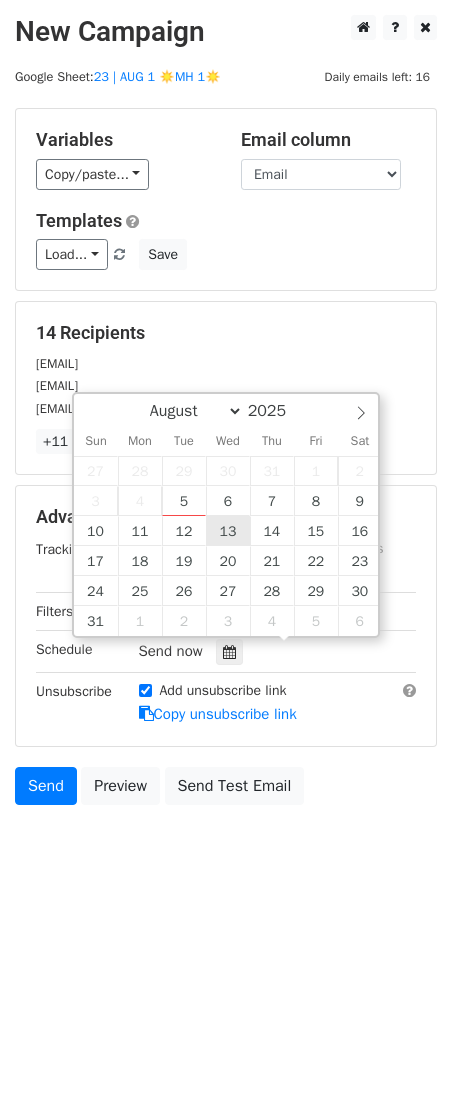 type on "2025-08-13 12:00" 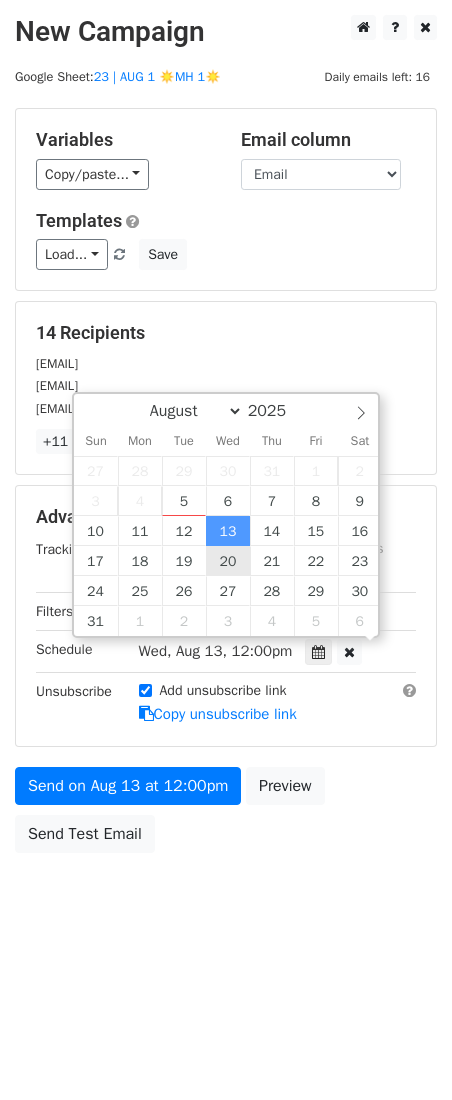 scroll, scrollTop: 1, scrollLeft: 0, axis: vertical 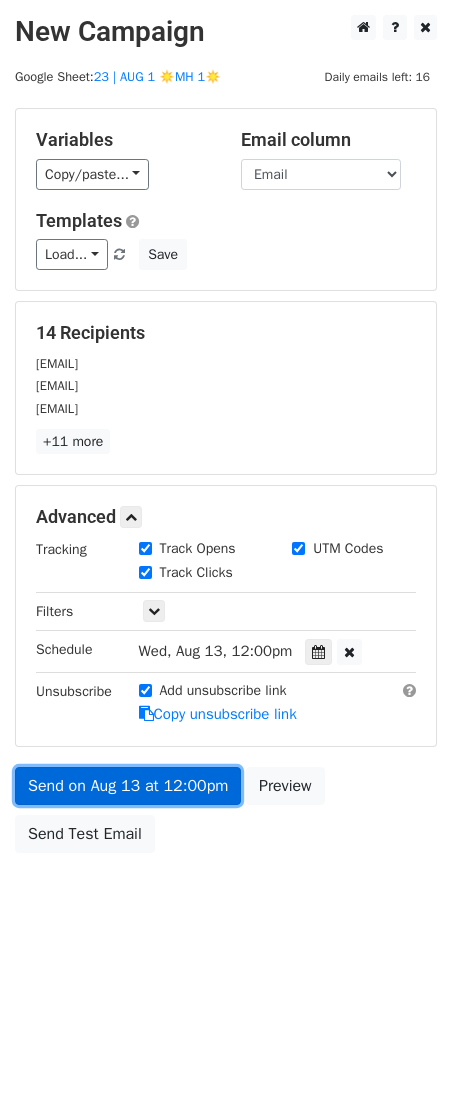 click on "Variables
Copy/paste...
{{Name}}
{{Email}}
Email column
Name
Email
Templates
Load...
Mental Health Marketing Guide
Mental Health Marketing Growth
Marketing Growth for Counseling Practices
Marketing Growth for Counselors
Marketing Guide for Psychotherapists
Marketing for Psychotherapists
Psychologist/Psychiatrist Practice Marketing
1
Psychologist/Psychiatrist Marketing Guide
Psychologist/Psychiatrist Marketing Guide
Psychologist/Psychiatrist Practice Marketing
Mental Health Marketing Checklist
Mental Health Marketing Ideas
Marketing for Parent Coaches
Marketing for Parenting Coaches1
Marketing for Parenting Coaches
Marketing for Parenting Coaches
Marketing Checklist for Wellness Providers
Growth Marketing for Wellness Providers
Marketing Strategies for Nutrition Providers
Save
14 Recipients
sujathasmail@gmail.com
vee@gardenspacecounseling.com" at bounding box center (226, 485) 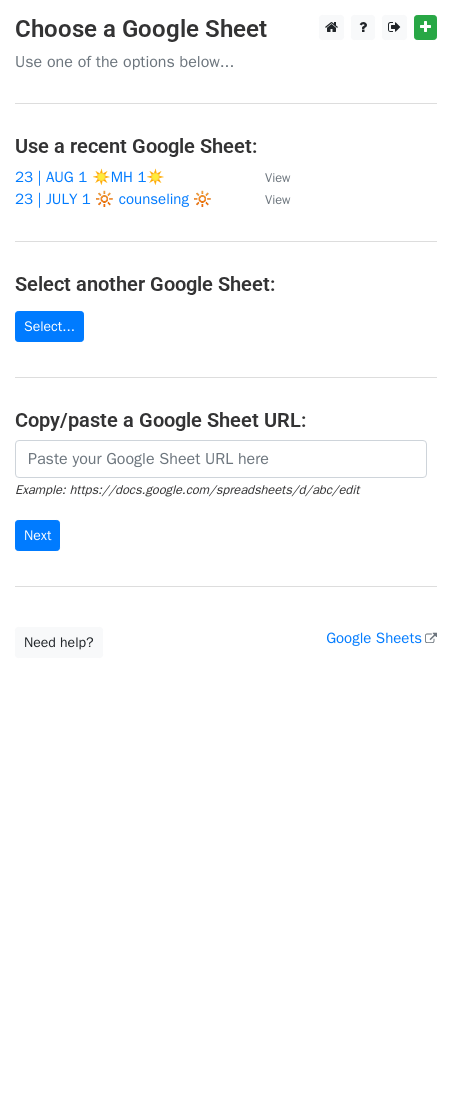 scroll, scrollTop: 0, scrollLeft: 0, axis: both 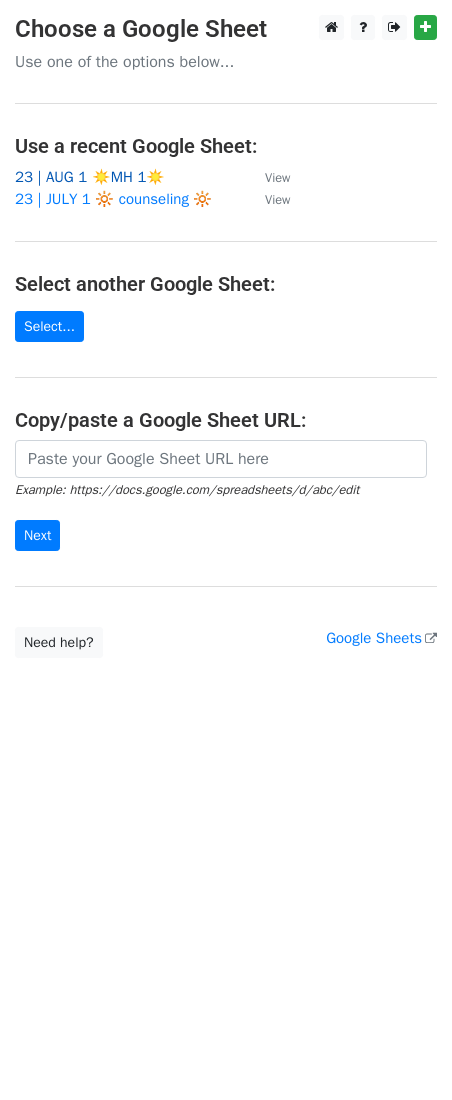 click on "23 | AUG 1 ☀️MH 1☀️" at bounding box center [90, 177] 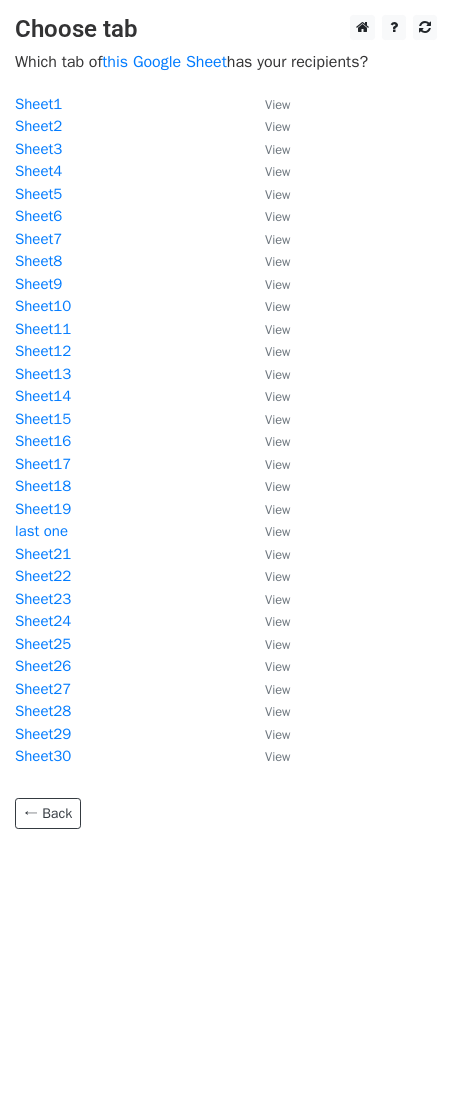 scroll, scrollTop: 0, scrollLeft: 0, axis: both 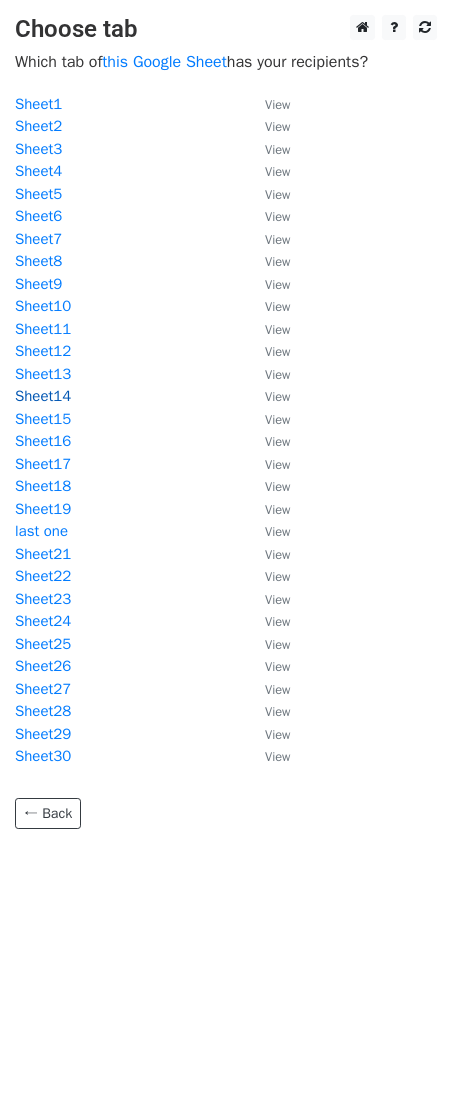 click on "Sheet14" at bounding box center [43, 396] 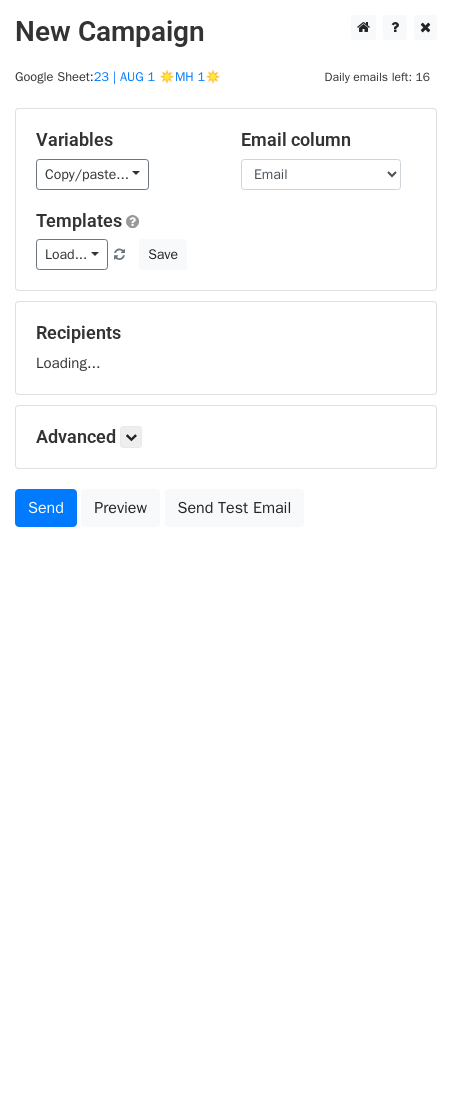 scroll, scrollTop: 0, scrollLeft: 0, axis: both 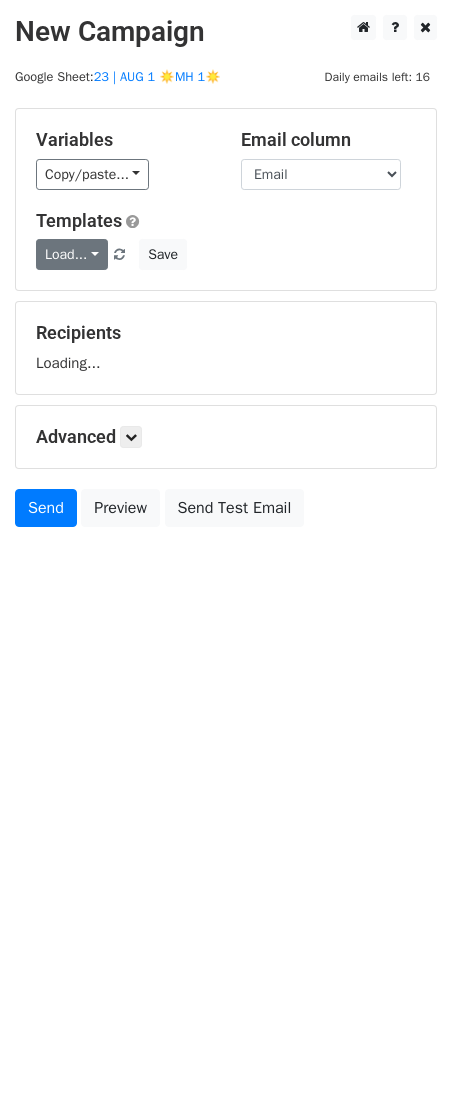 click on "Load..." at bounding box center [72, 254] 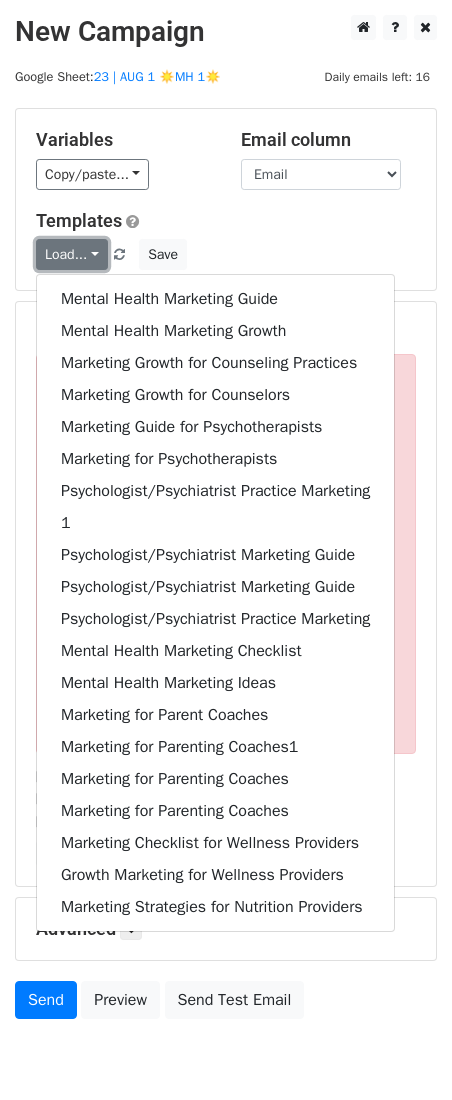 click on "Load..." at bounding box center [72, 254] 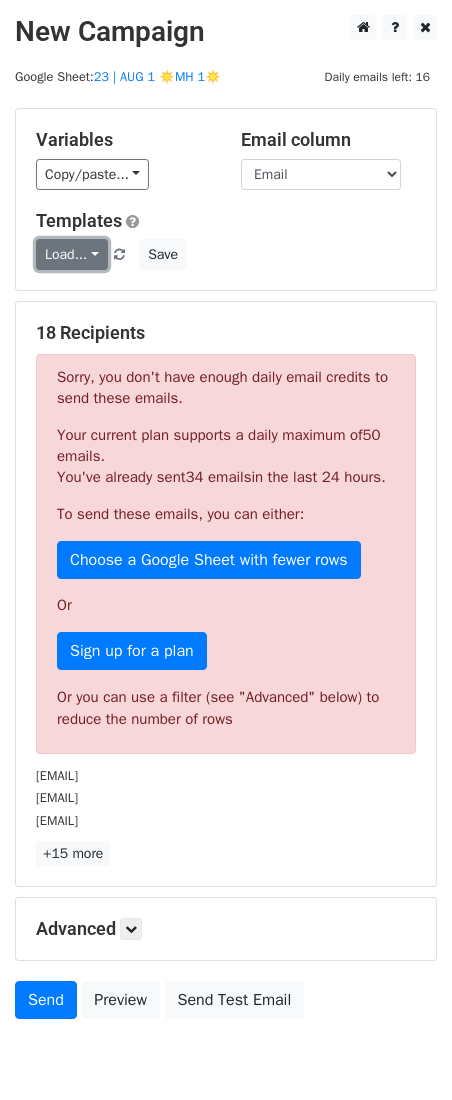 click on "Load..." at bounding box center [72, 254] 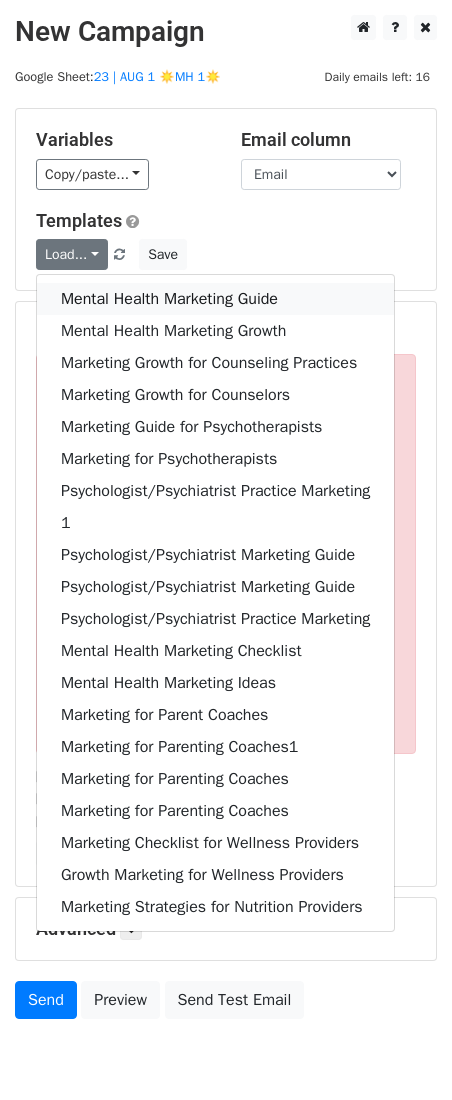 click on "Mental Health Marketing Guide" at bounding box center [215, 299] 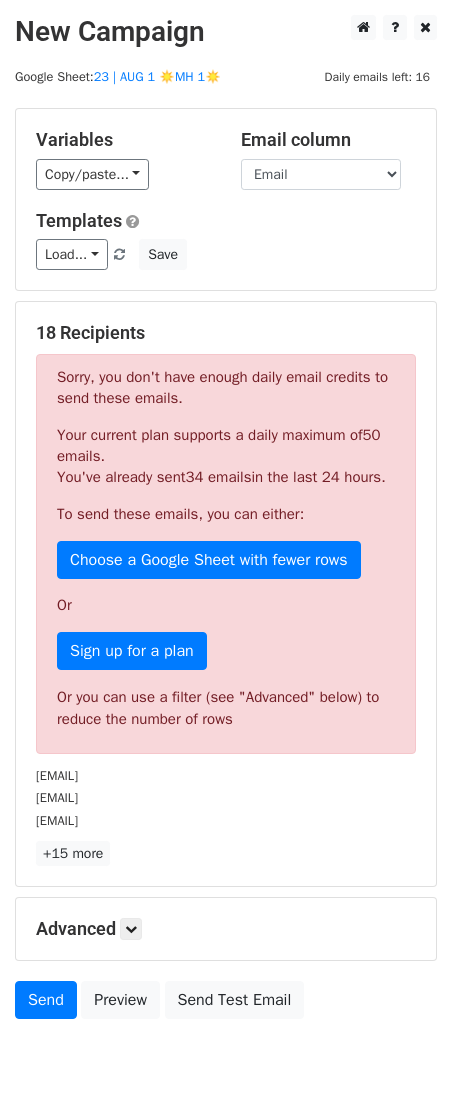click on "Advanced
Tracking
Track Opens
UTM Codes
Track Clicks
Filters
Only include spreadsheet rows that match the following filters:
Schedule
Send now
Unsubscribe
Add unsubscribe link
Copy unsubscribe link" at bounding box center [226, 929] 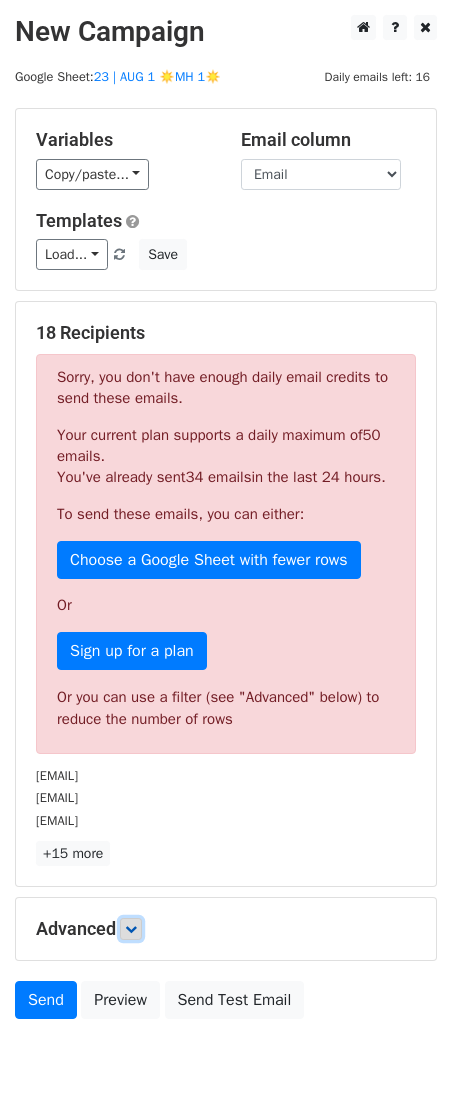 click at bounding box center [131, 929] 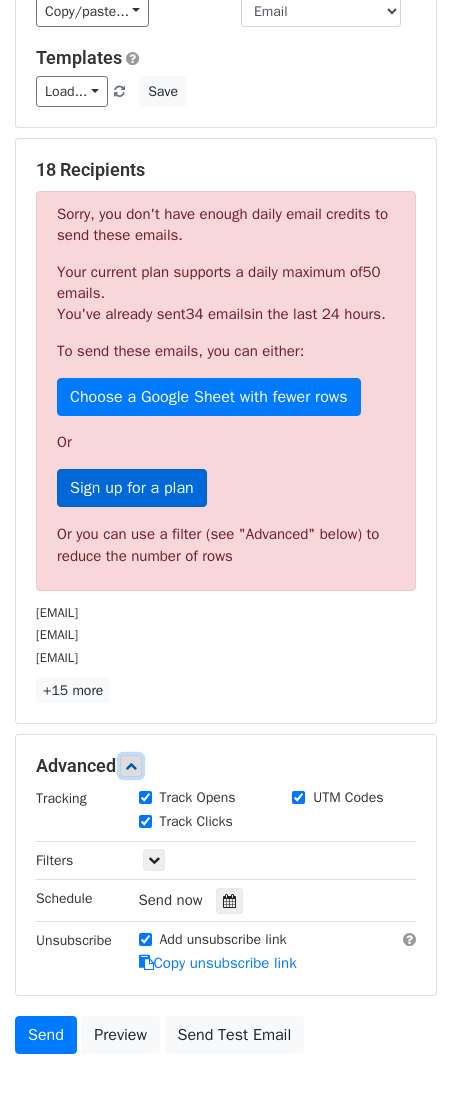 scroll, scrollTop: 306, scrollLeft: 0, axis: vertical 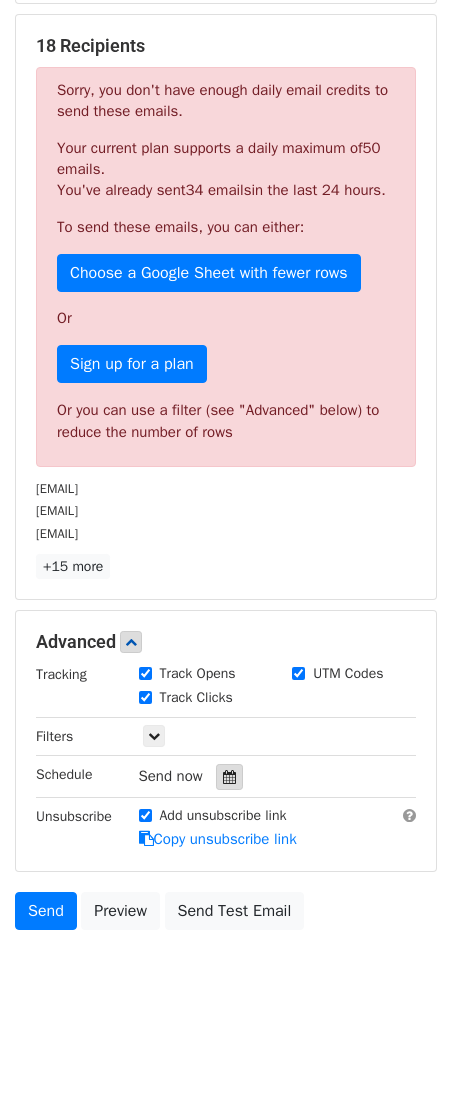 click at bounding box center [229, 777] 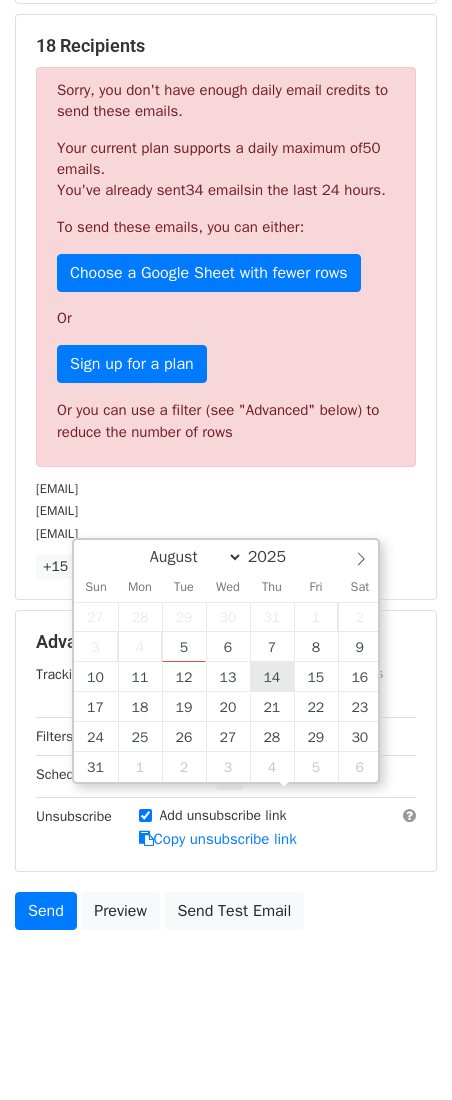 type on "2025-08-14 12:00" 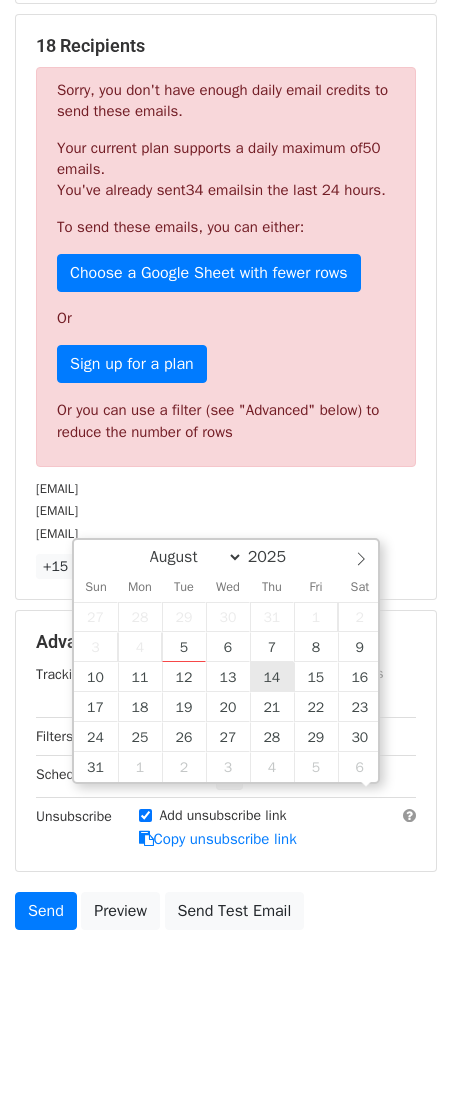 scroll, scrollTop: 1, scrollLeft: 0, axis: vertical 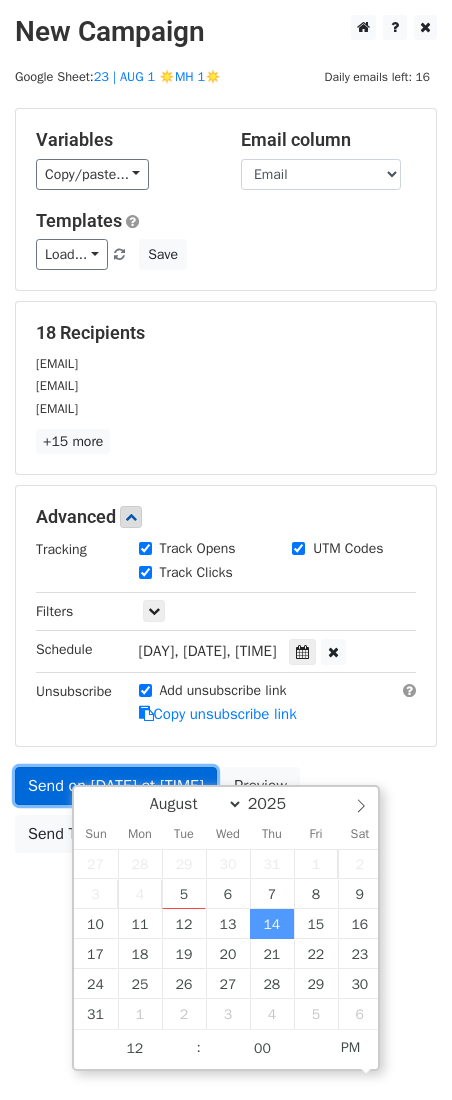 click on "Send on Aug 14 at 12:00pm" at bounding box center (116, 786) 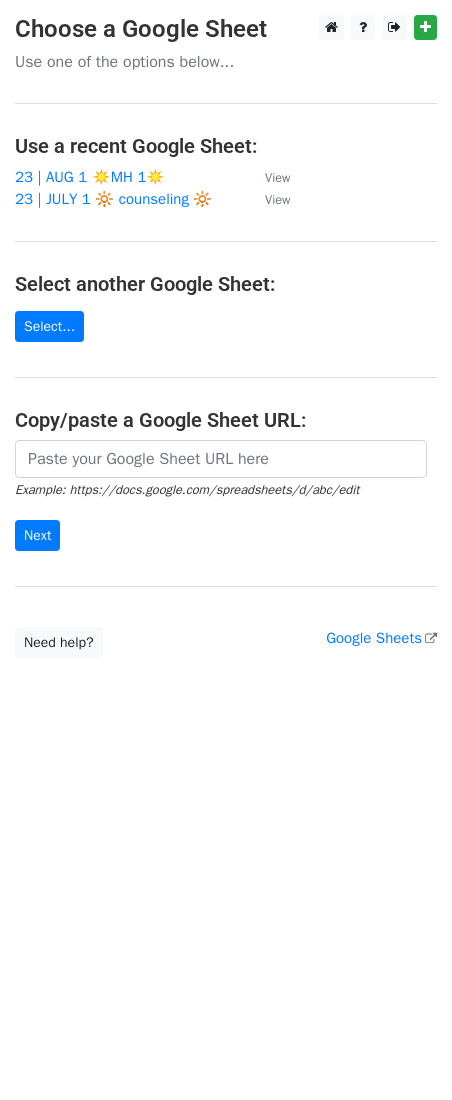 scroll, scrollTop: 0, scrollLeft: 0, axis: both 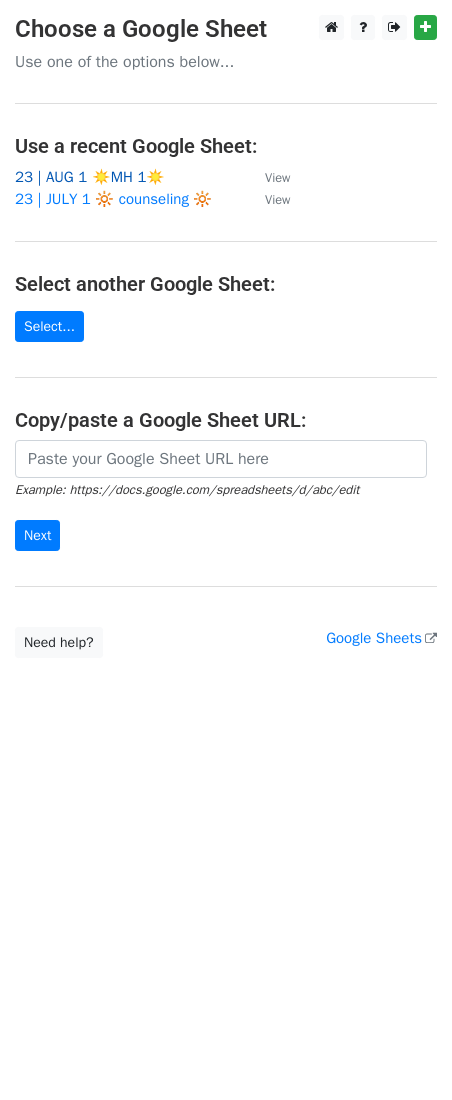 click on "23 | AUG 1 ☀️MH 1☀️" at bounding box center [90, 177] 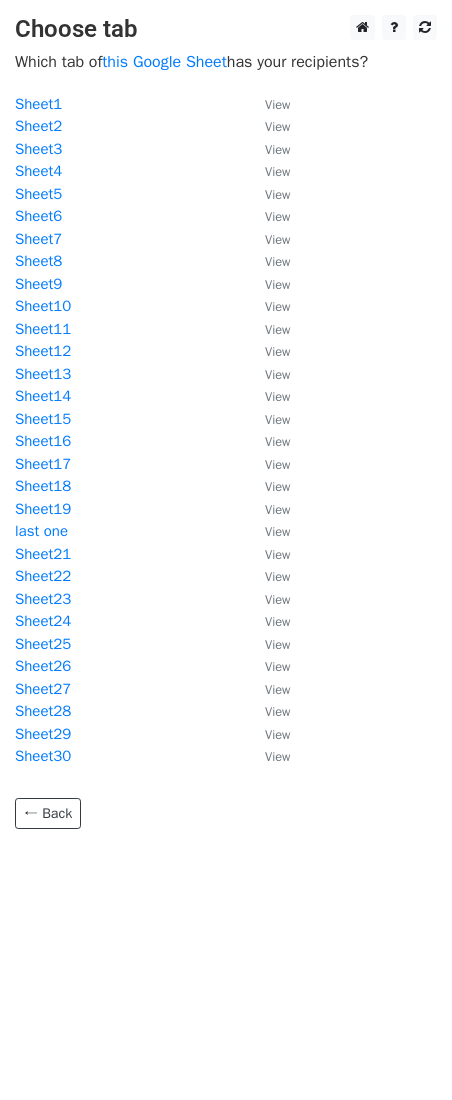 scroll, scrollTop: 0, scrollLeft: 0, axis: both 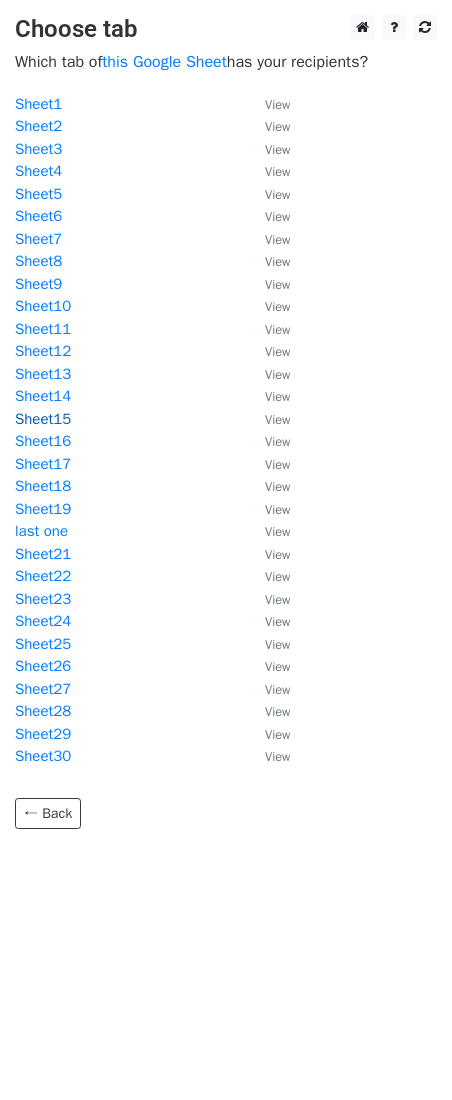 click on "Sheet15" at bounding box center (43, 419) 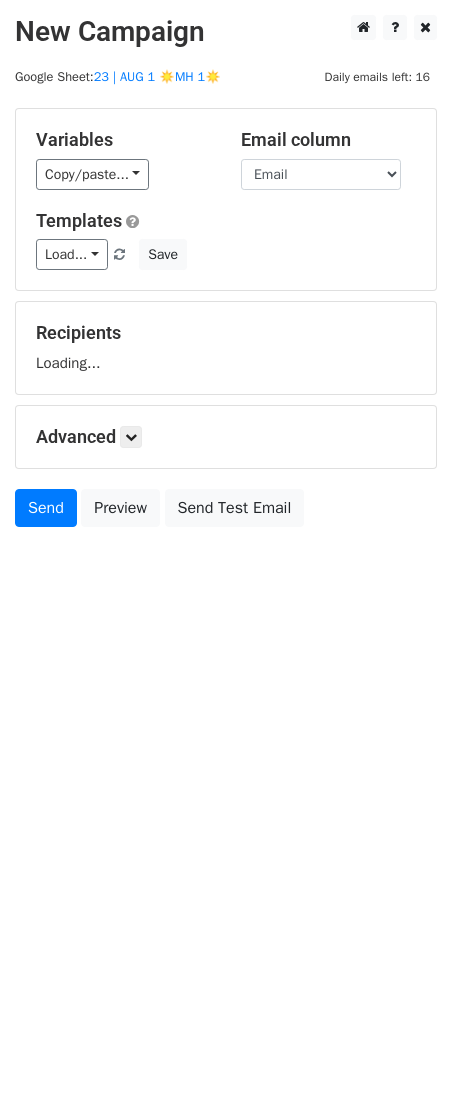 scroll, scrollTop: 0, scrollLeft: 0, axis: both 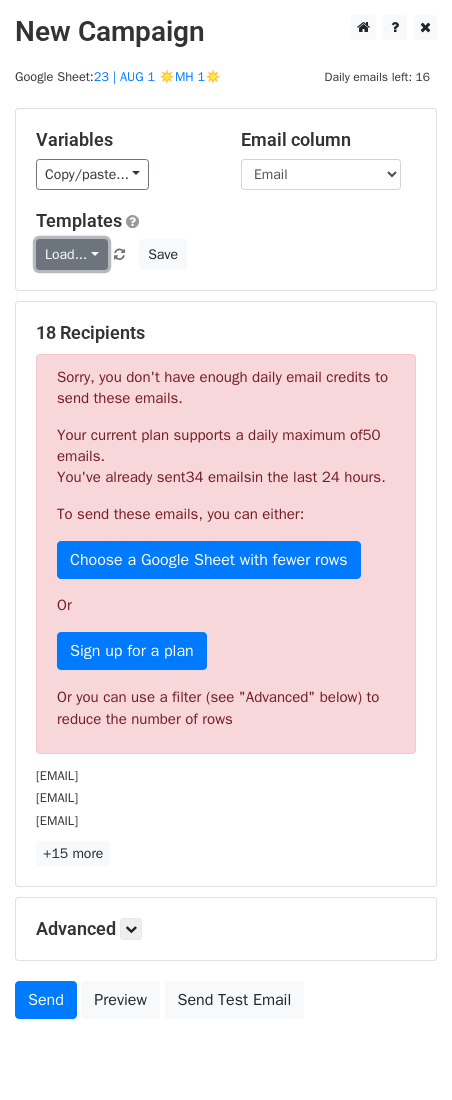 click on "Load..." at bounding box center (72, 254) 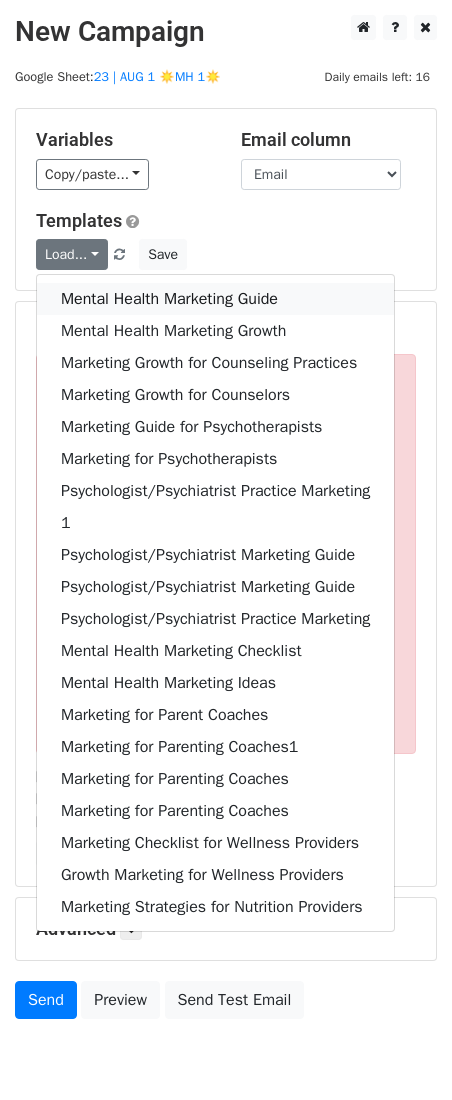 click on "Mental Health Marketing Guide" at bounding box center [215, 299] 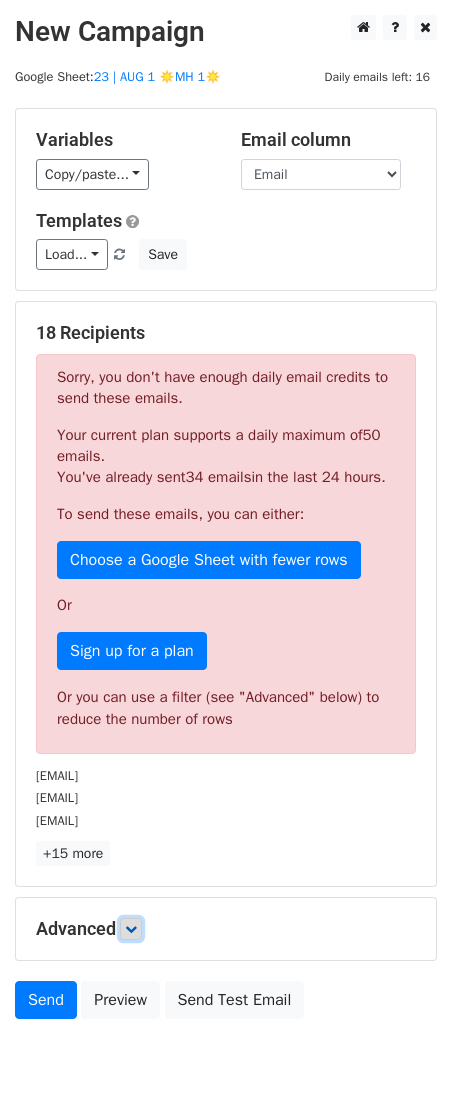 click at bounding box center (131, 929) 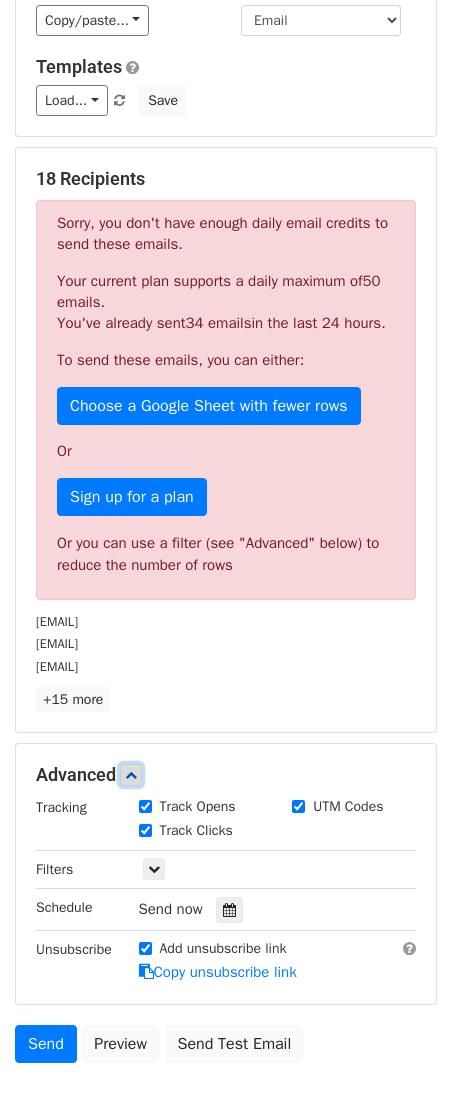scroll, scrollTop: 306, scrollLeft: 0, axis: vertical 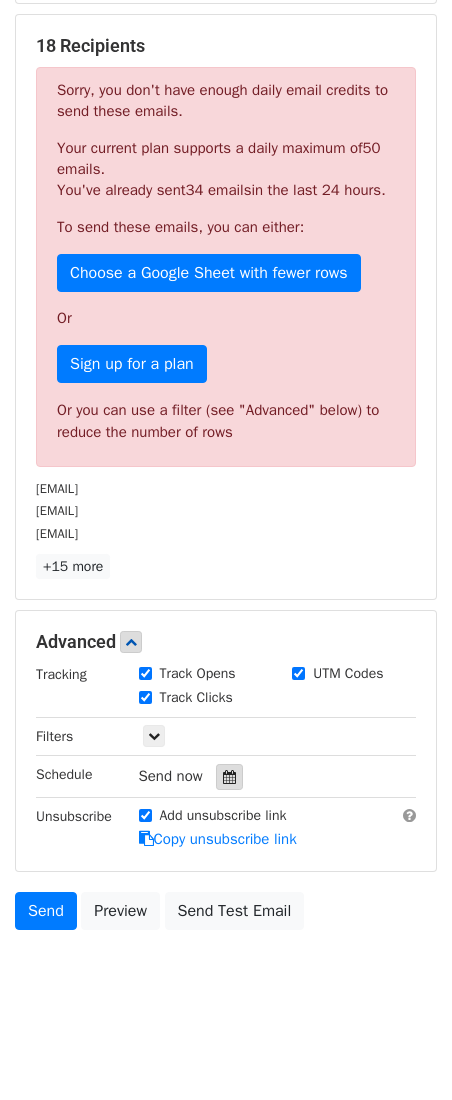 click at bounding box center (229, 777) 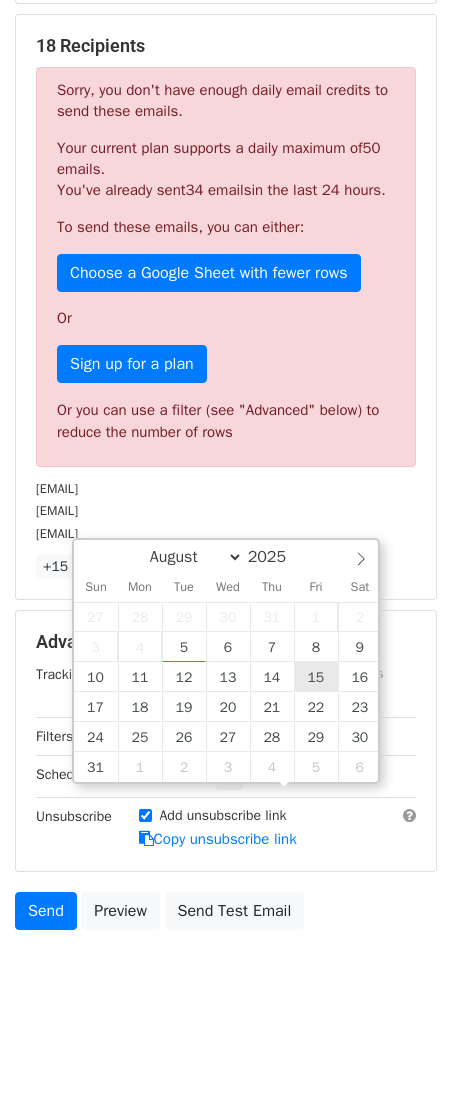 type on "2025-08-15 12:00" 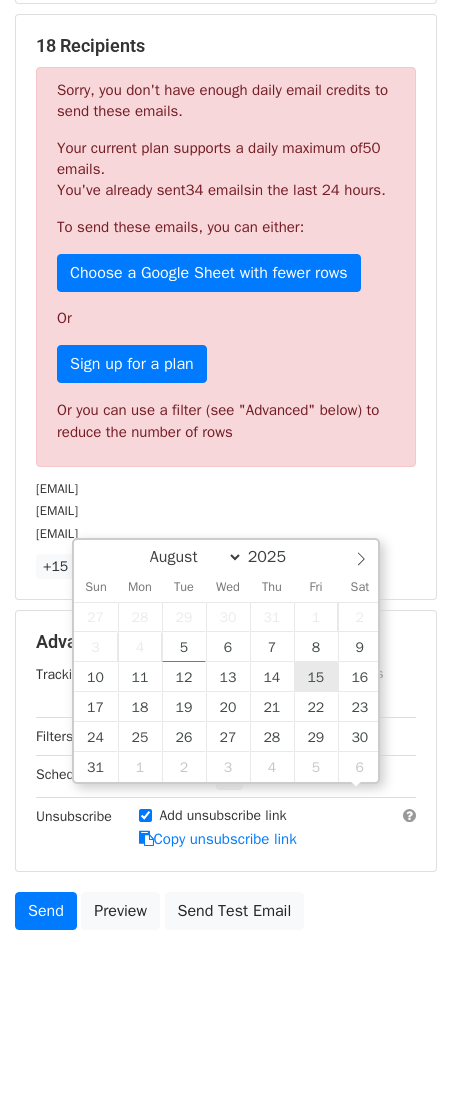 scroll, scrollTop: 1, scrollLeft: 0, axis: vertical 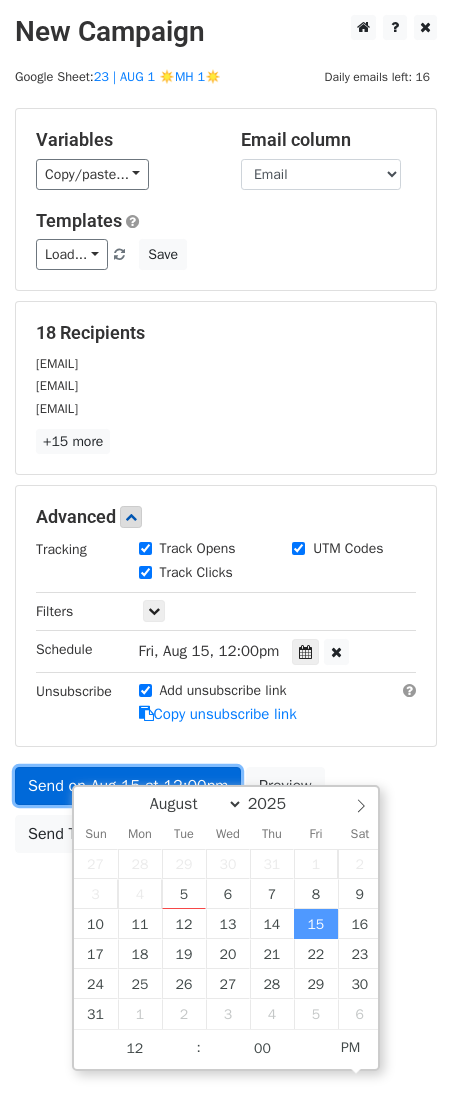 click on "Send on Aug 15 at 12:00pm" at bounding box center [128, 786] 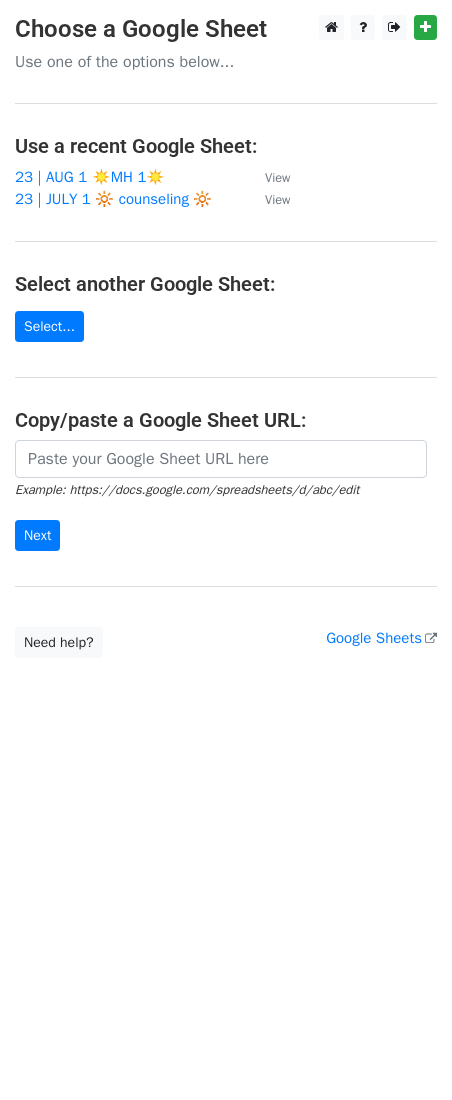 scroll, scrollTop: 0, scrollLeft: 0, axis: both 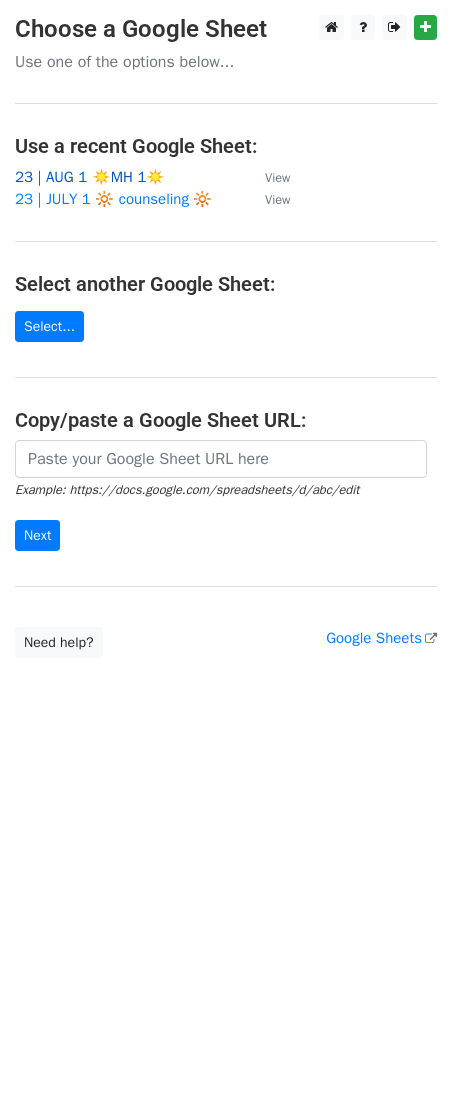 click on "23 | AUG 1 ☀️MH 1☀️" at bounding box center (90, 177) 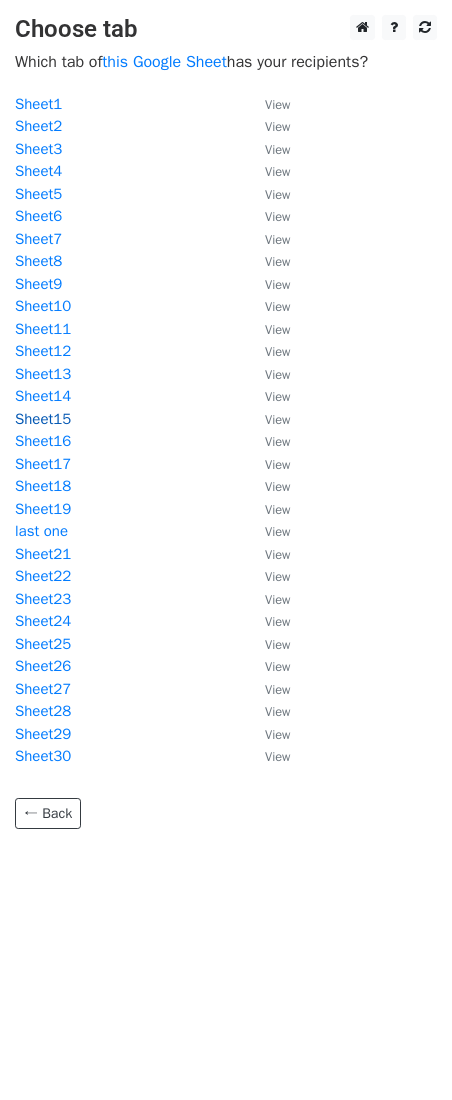 scroll, scrollTop: 0, scrollLeft: 0, axis: both 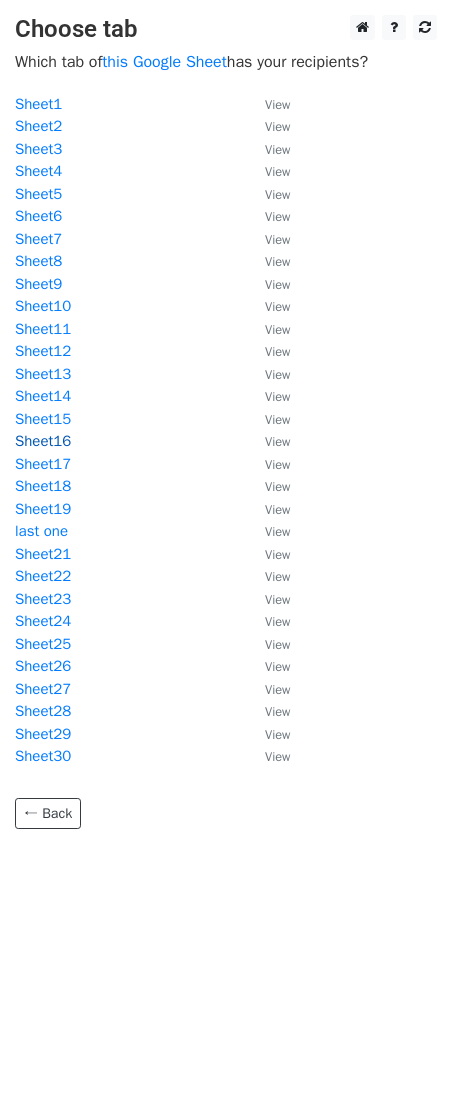 click on "Sheet16" at bounding box center (43, 441) 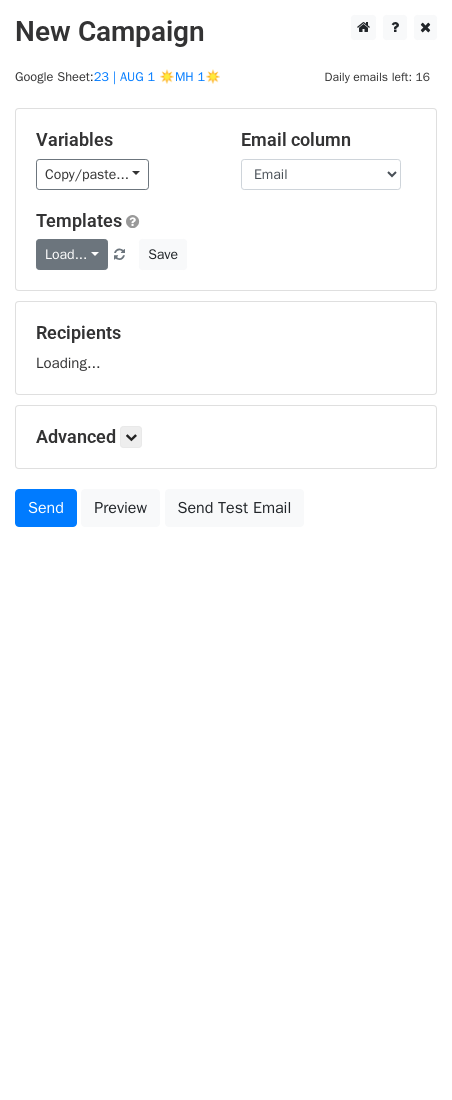 scroll, scrollTop: 0, scrollLeft: 0, axis: both 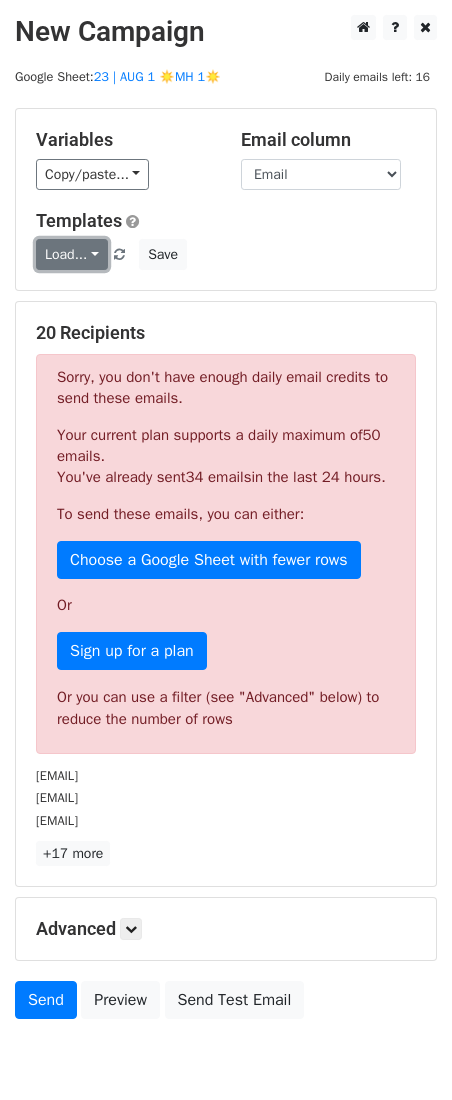 click on "Load..." at bounding box center (72, 254) 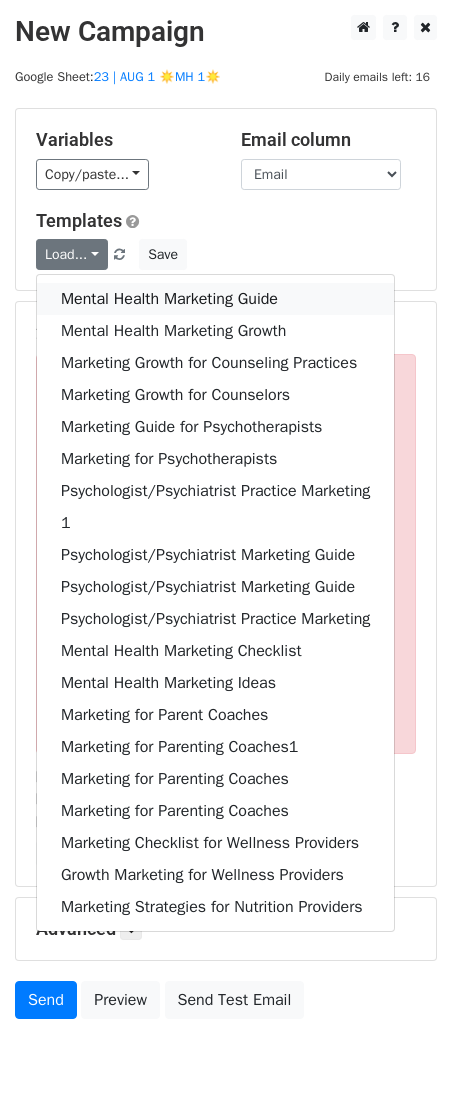click on "Mental Health Marketing Guide" at bounding box center [215, 299] 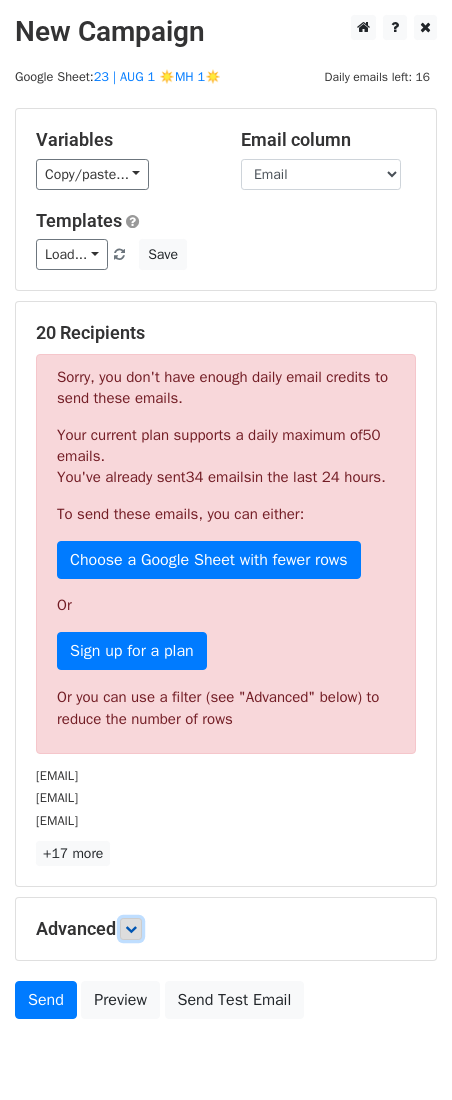 click at bounding box center [131, 929] 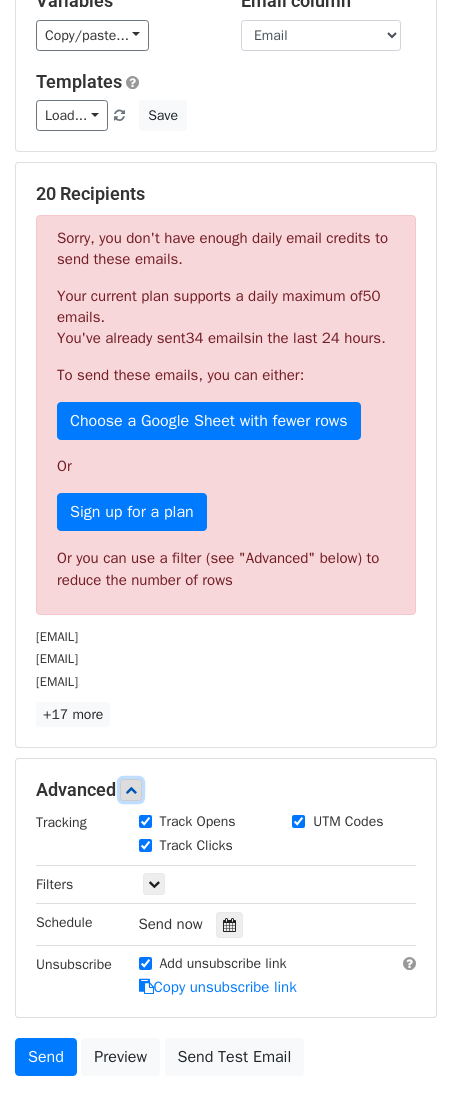 scroll, scrollTop: 306, scrollLeft: 0, axis: vertical 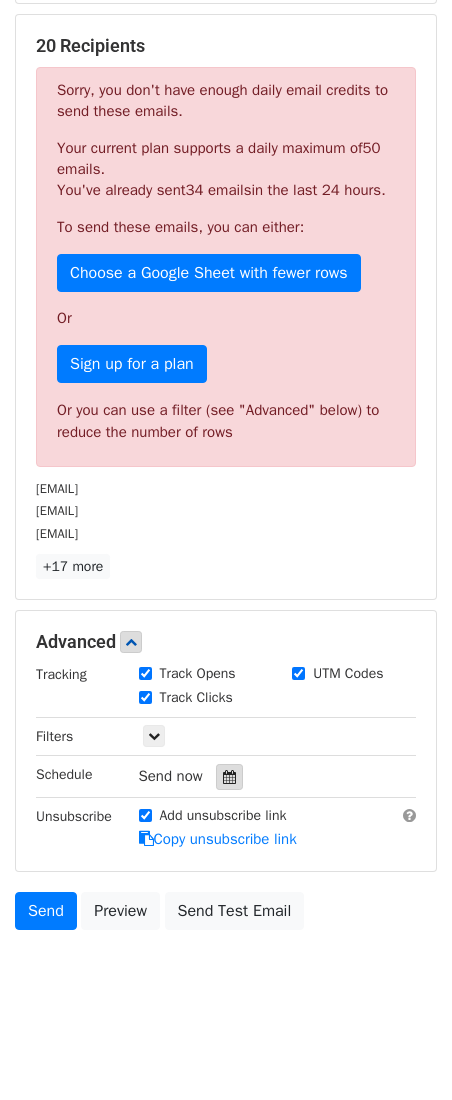 click at bounding box center (229, 777) 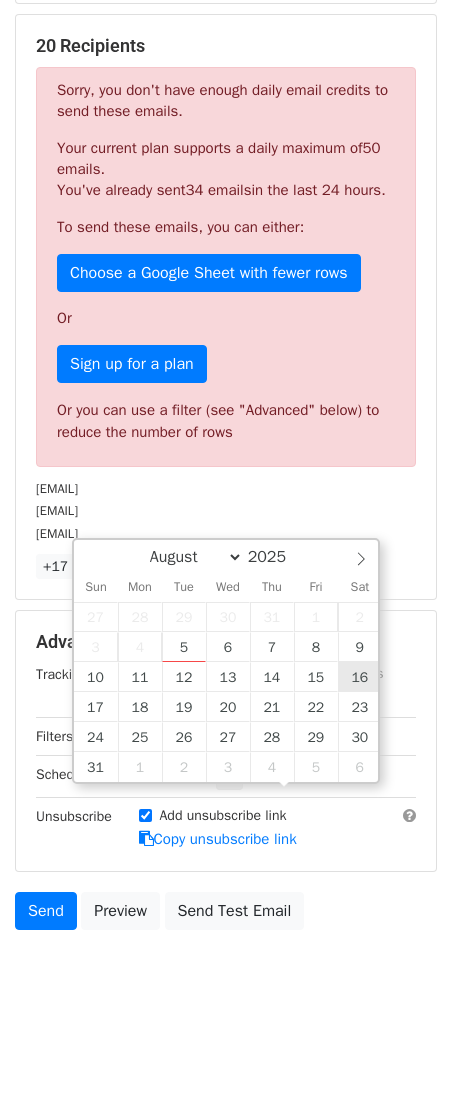 type on "2025-08-16 12:00" 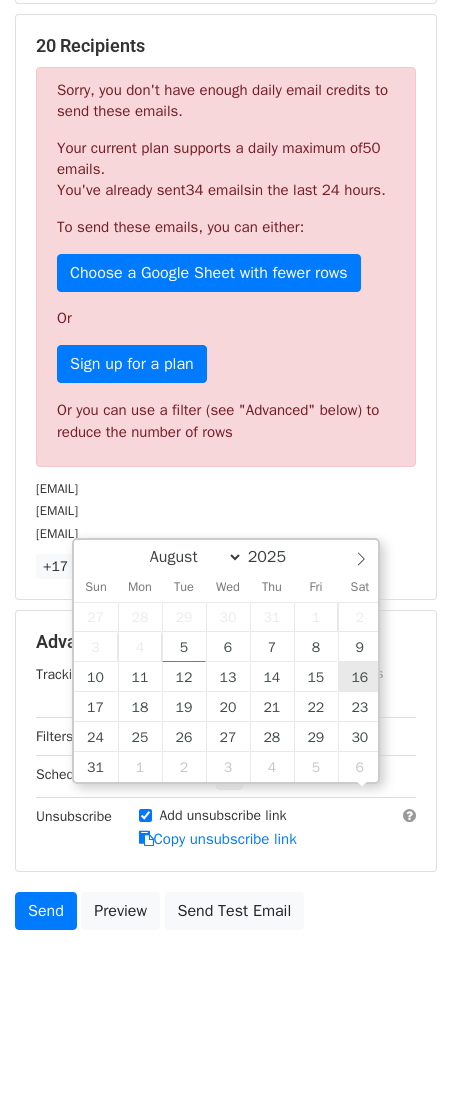 scroll, scrollTop: 1, scrollLeft: 0, axis: vertical 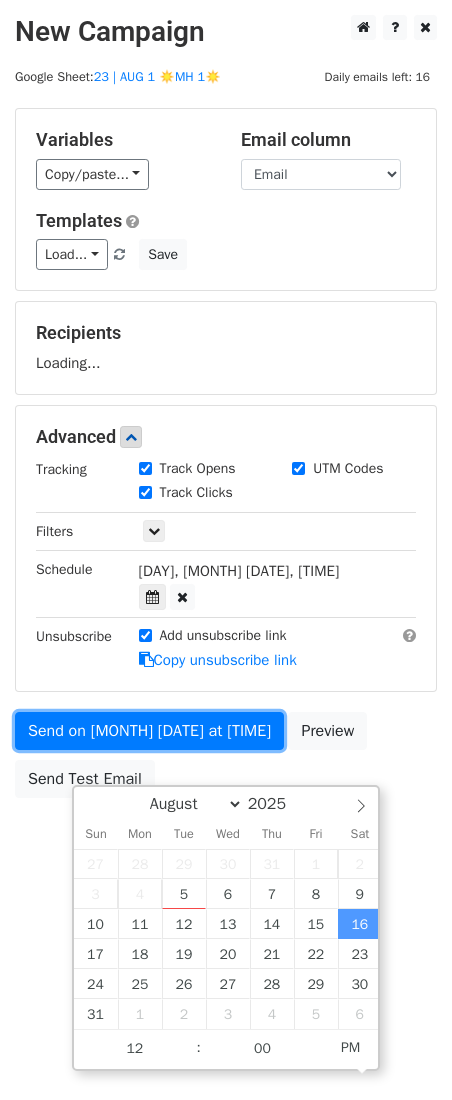 drag, startPoint x: 142, startPoint y: 711, endPoint x: 128, endPoint y: 717, distance: 15.231546 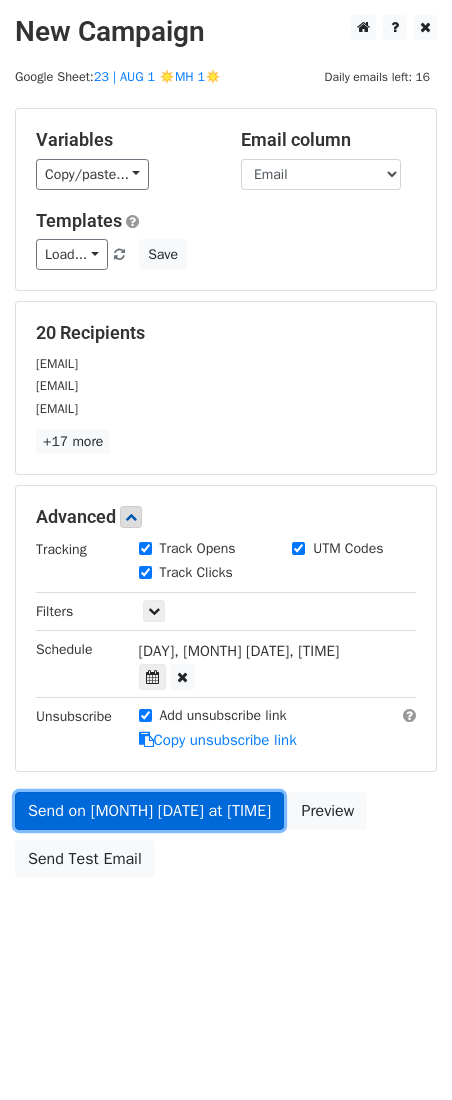 click on "Send on Aug 16 at 12:00pm" at bounding box center [149, 811] 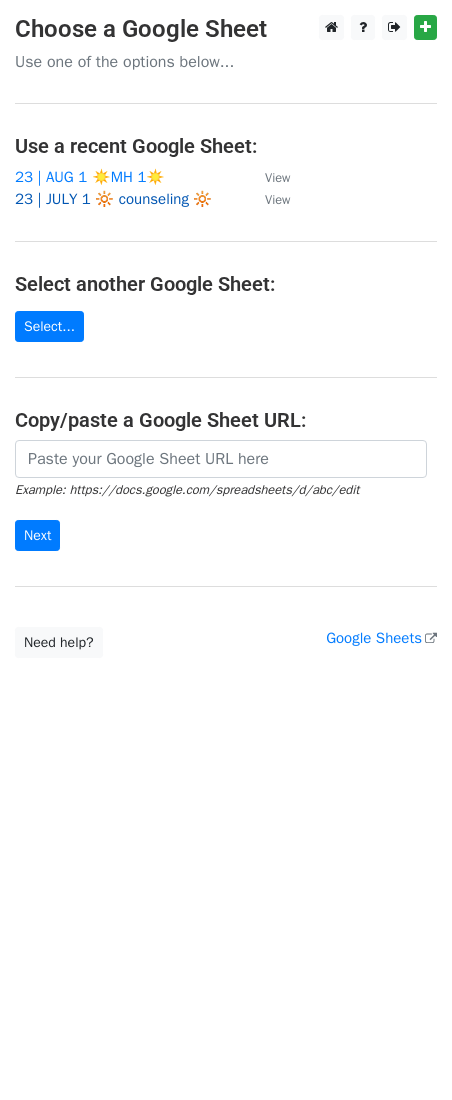 scroll, scrollTop: 0, scrollLeft: 0, axis: both 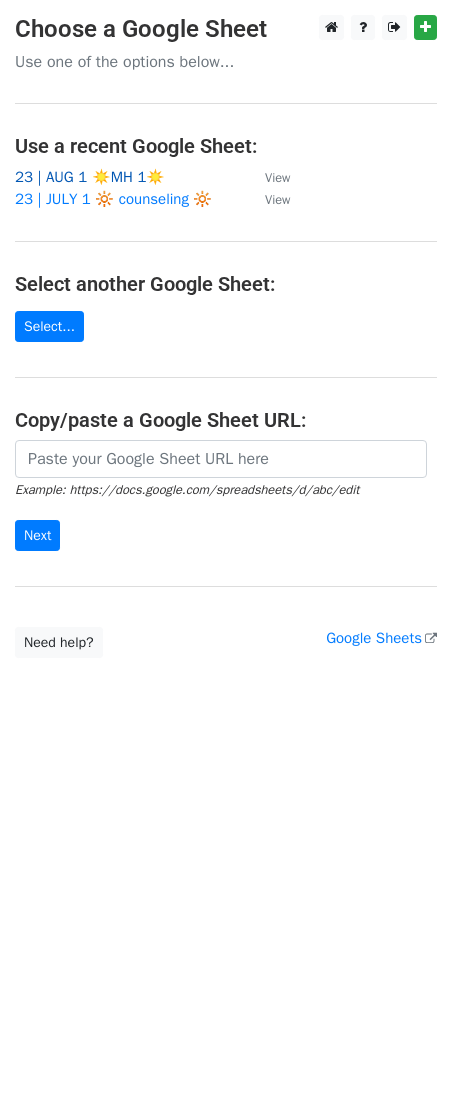 click on "23 | AUG 1 ☀️MH 1☀️" at bounding box center (90, 177) 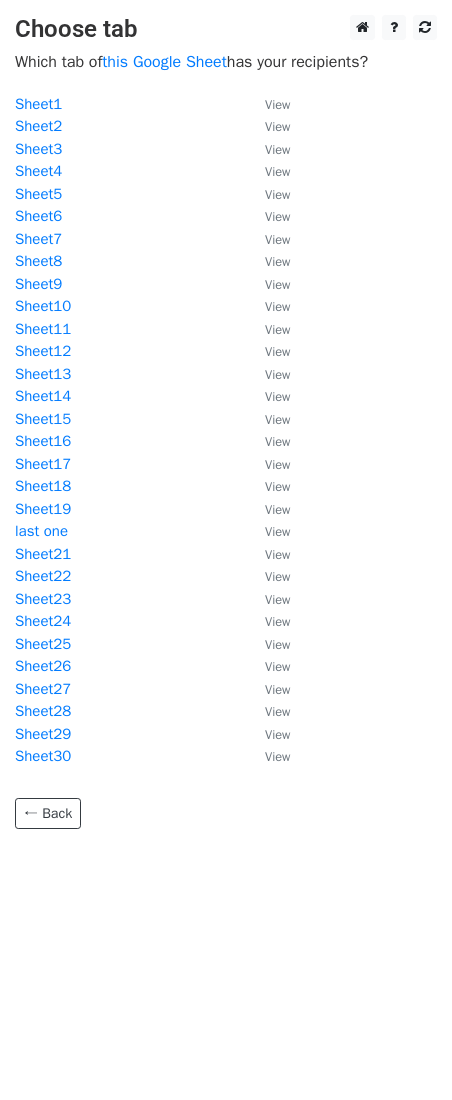 scroll, scrollTop: 0, scrollLeft: 0, axis: both 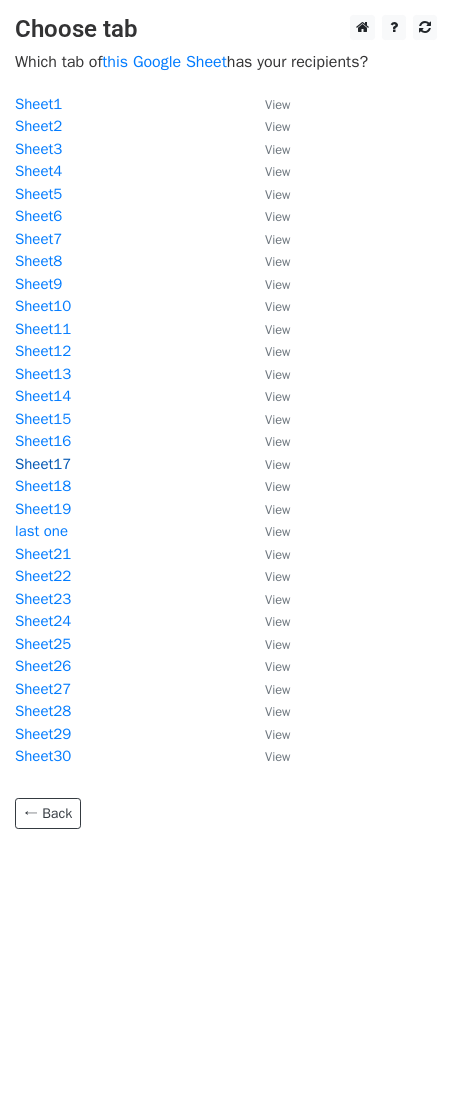 click on "Sheet17" at bounding box center [43, 464] 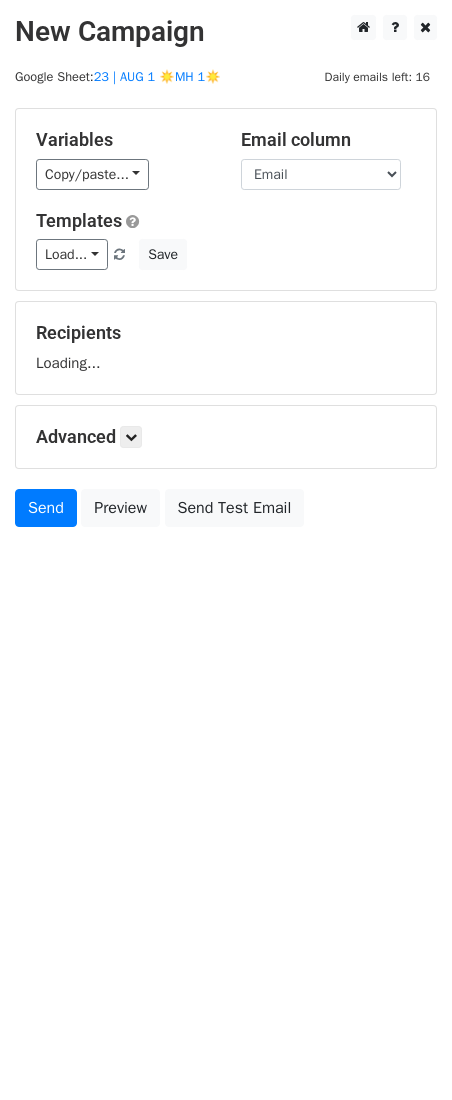 scroll, scrollTop: 0, scrollLeft: 0, axis: both 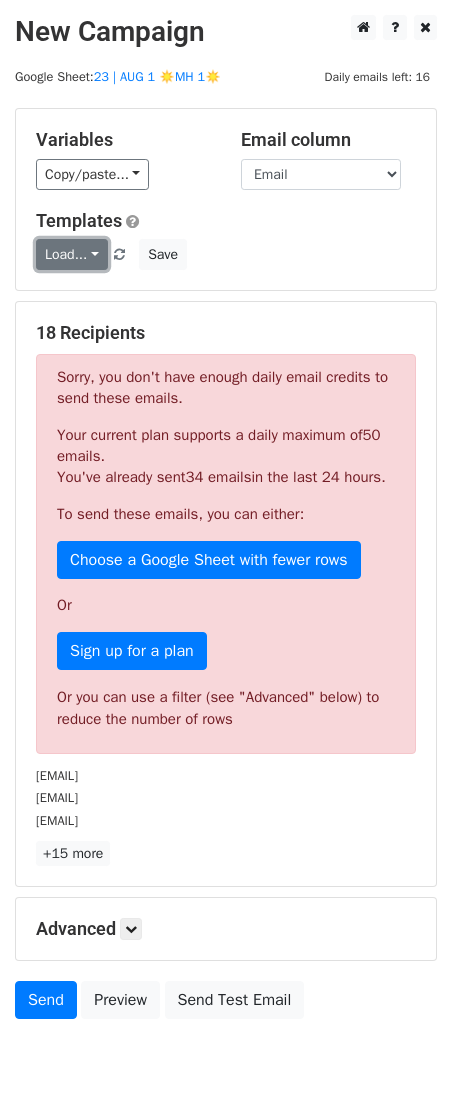 click on "Load..." at bounding box center (72, 254) 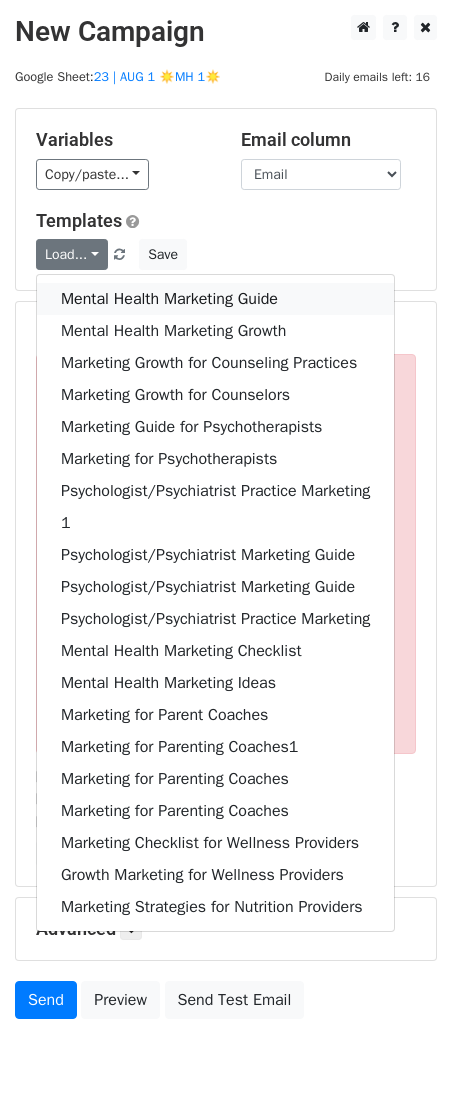 click on "Mental Health Marketing Guide" at bounding box center (215, 299) 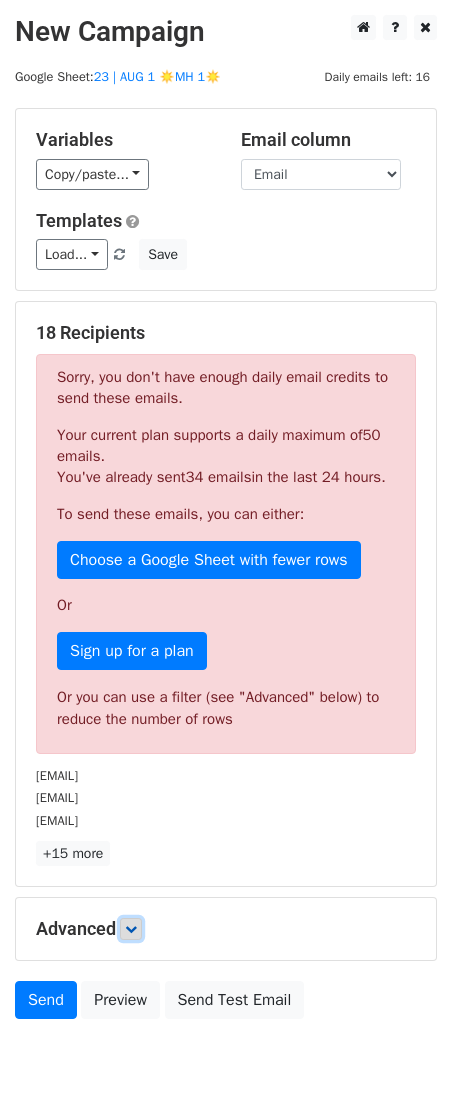 click at bounding box center [131, 929] 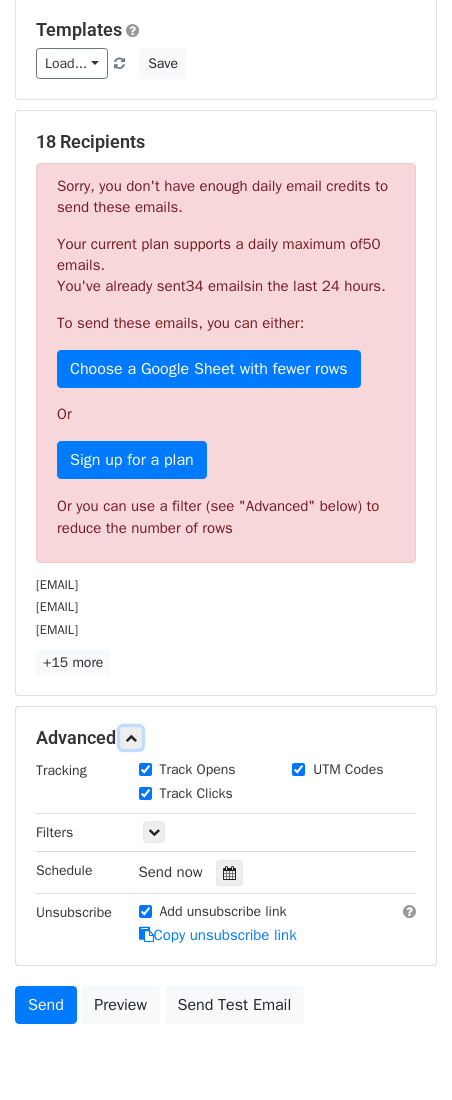 scroll, scrollTop: 306, scrollLeft: 0, axis: vertical 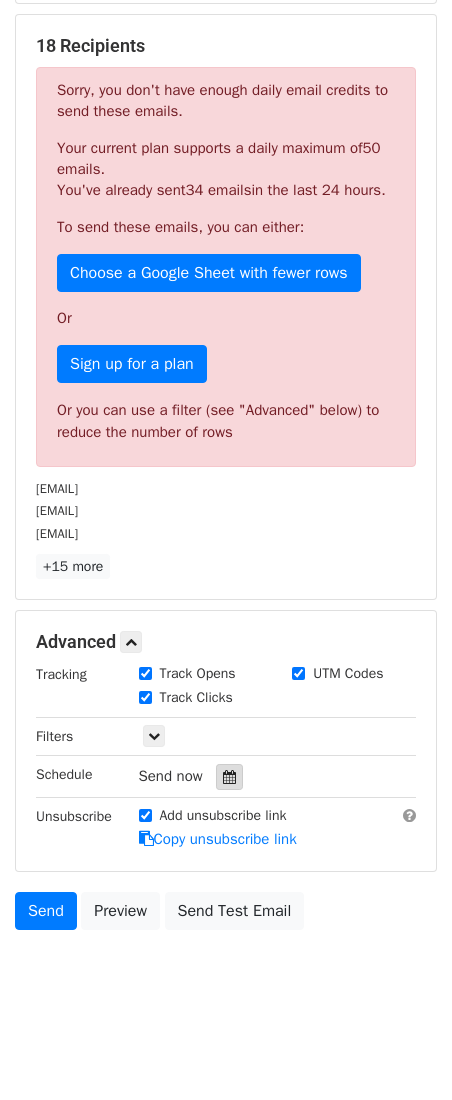 click at bounding box center [229, 777] 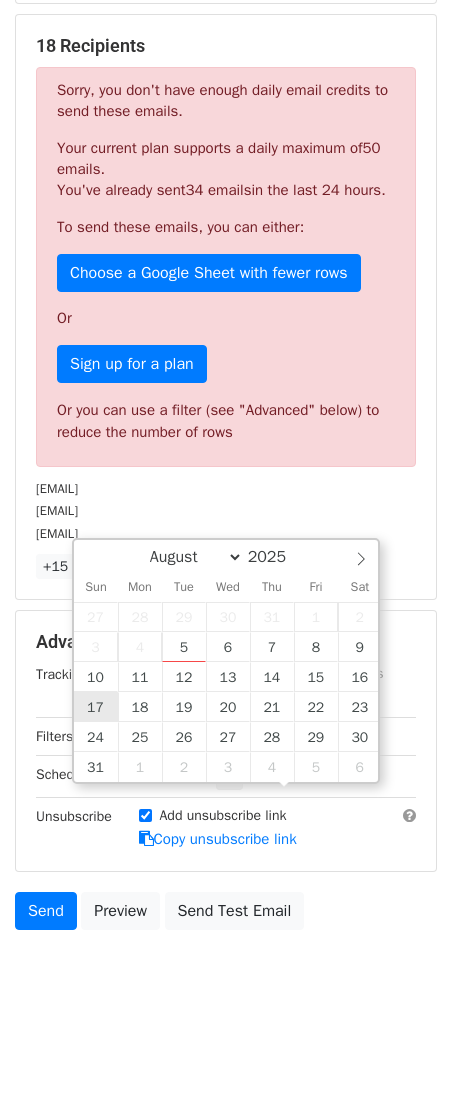 type on "2025-08-17 12:00" 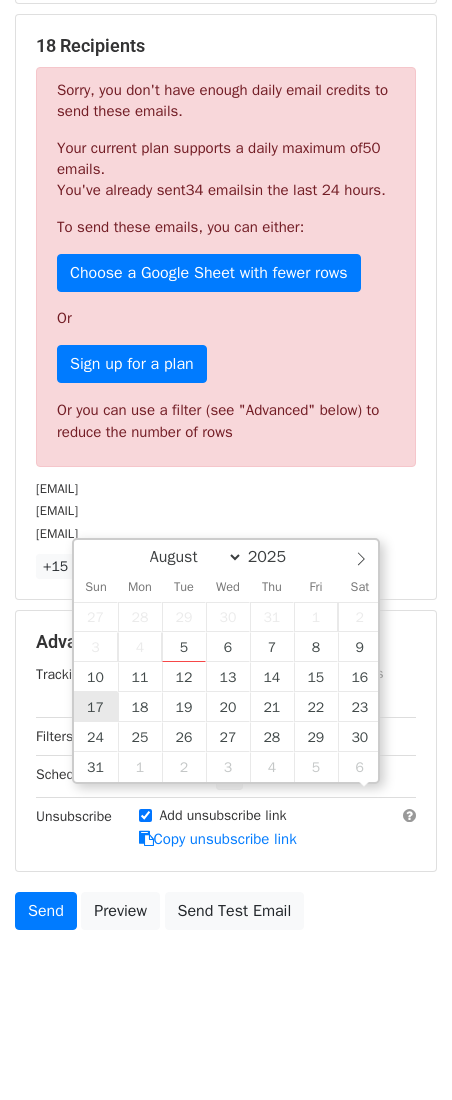 scroll, scrollTop: 1, scrollLeft: 0, axis: vertical 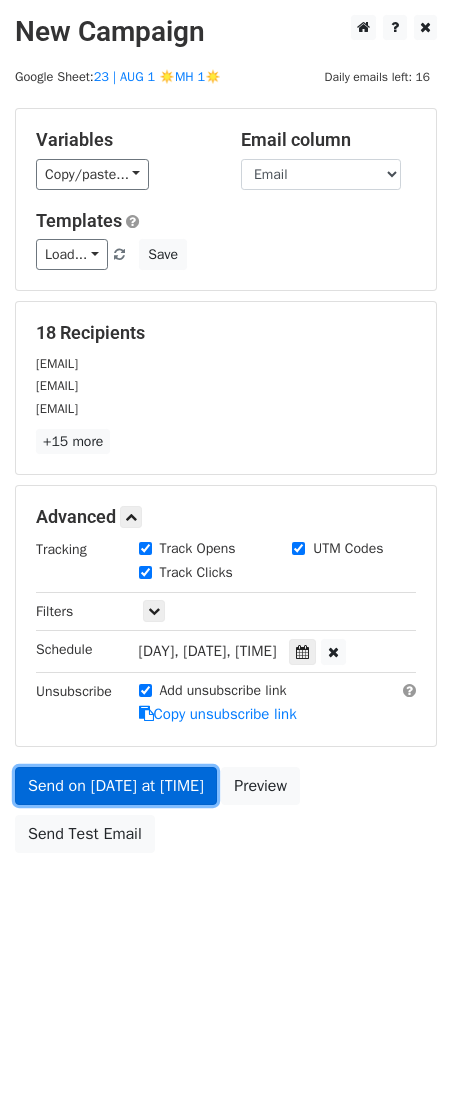 click on "Send on Aug 17 at 12:00pm" at bounding box center [116, 786] 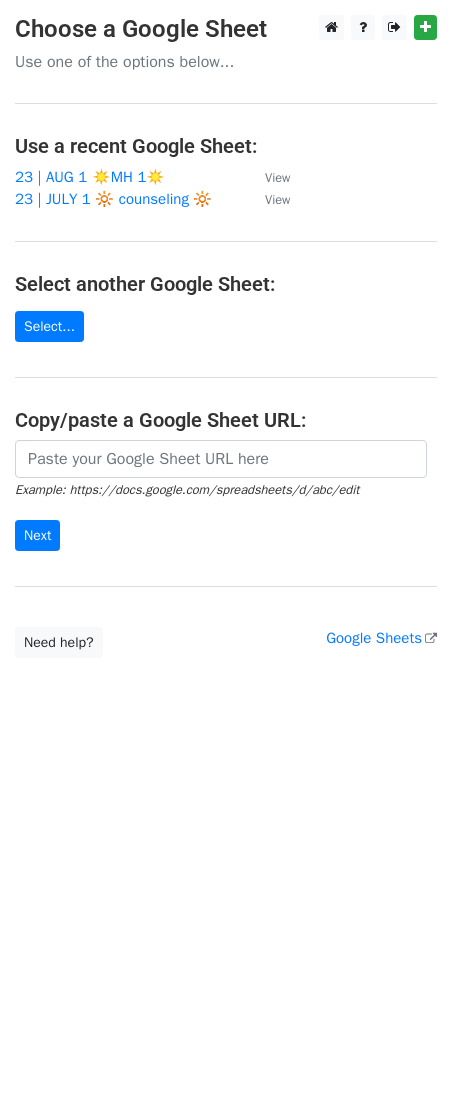 scroll, scrollTop: 0, scrollLeft: 0, axis: both 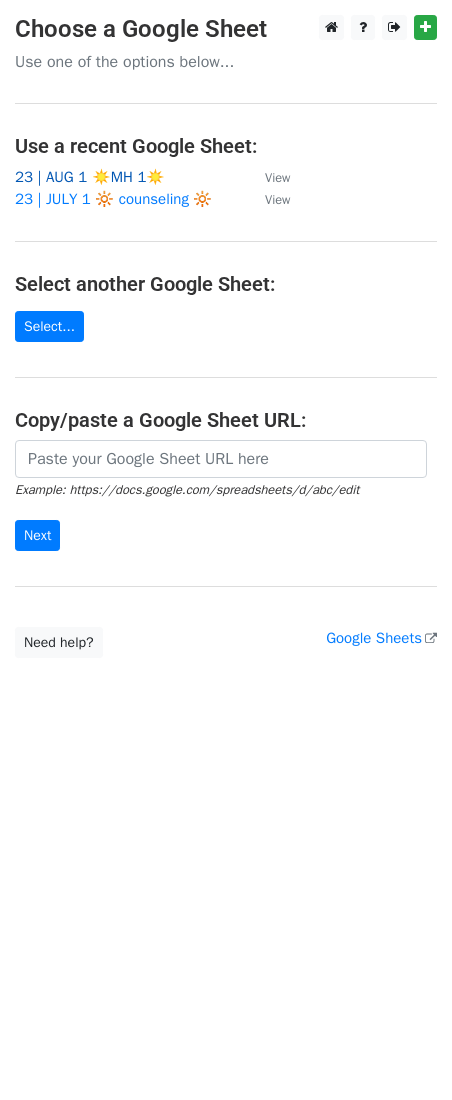 click on "23 | AUG 1 ☀️MH 1☀️" at bounding box center (90, 177) 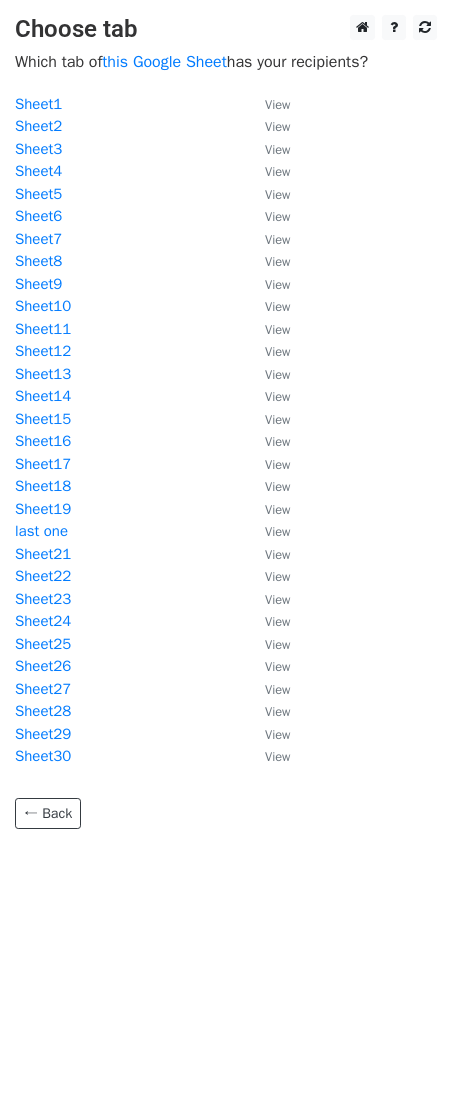 scroll, scrollTop: 0, scrollLeft: 0, axis: both 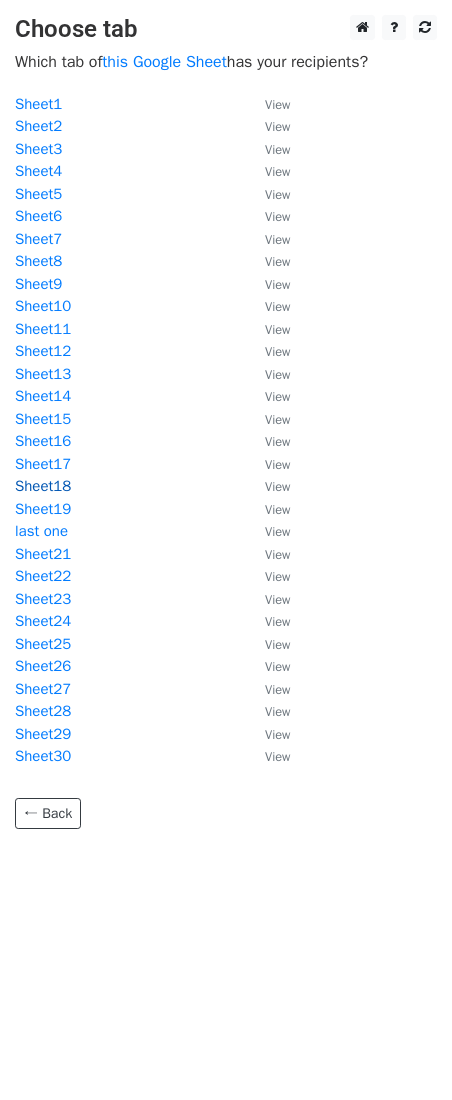 click on "Sheet18" at bounding box center [43, 486] 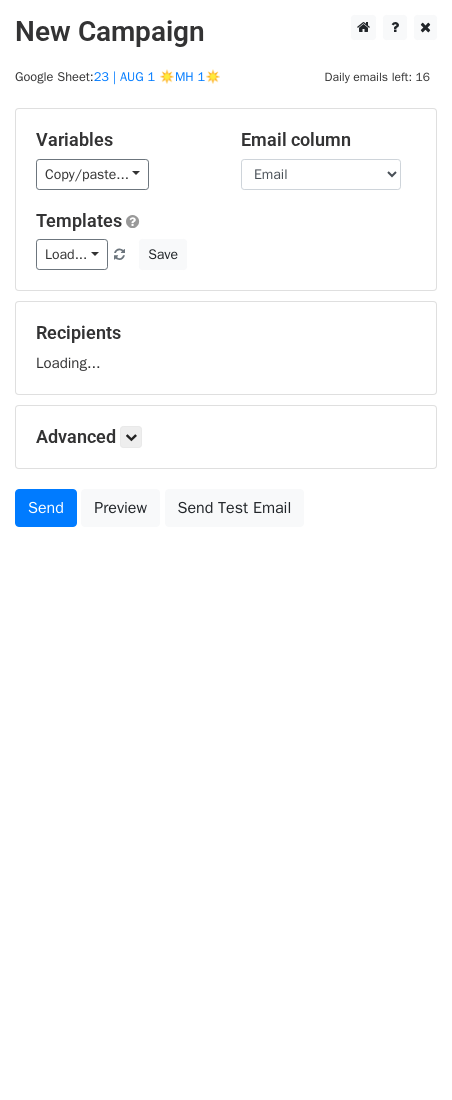 scroll, scrollTop: 0, scrollLeft: 0, axis: both 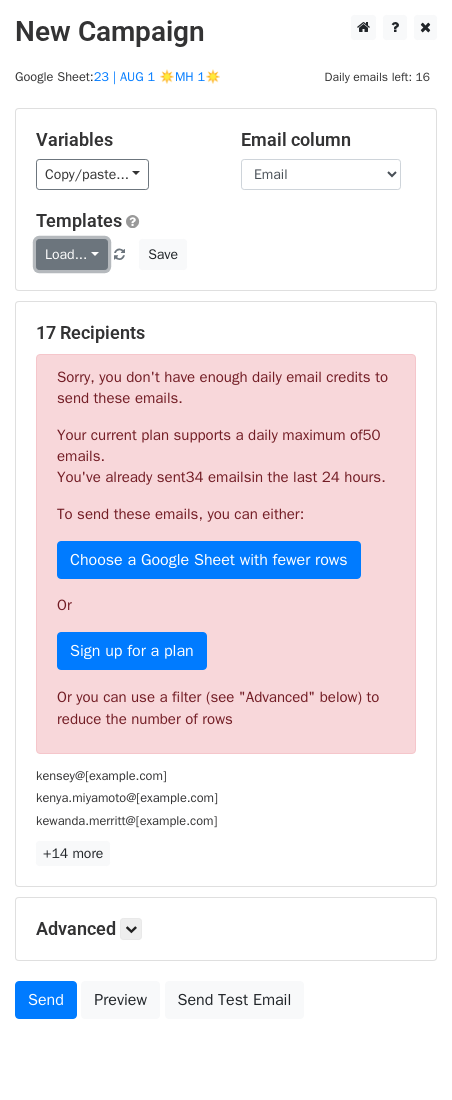 click on "Load..." at bounding box center (72, 254) 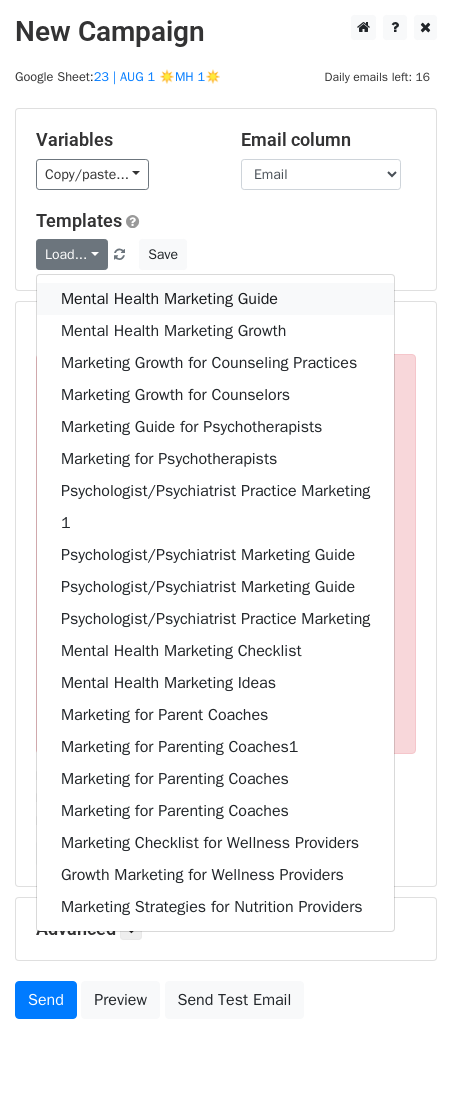 click on "Mental Health Marketing Guide" at bounding box center (215, 299) 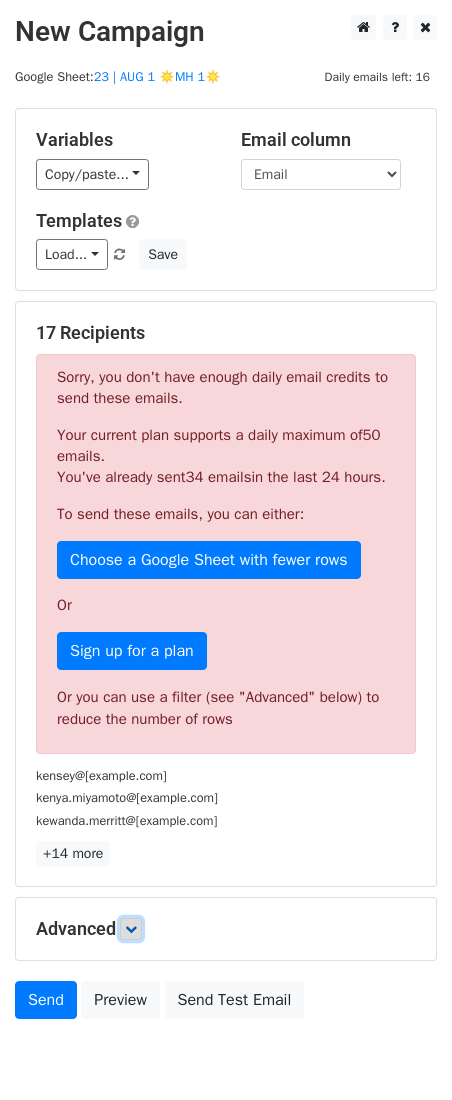 click at bounding box center (131, 929) 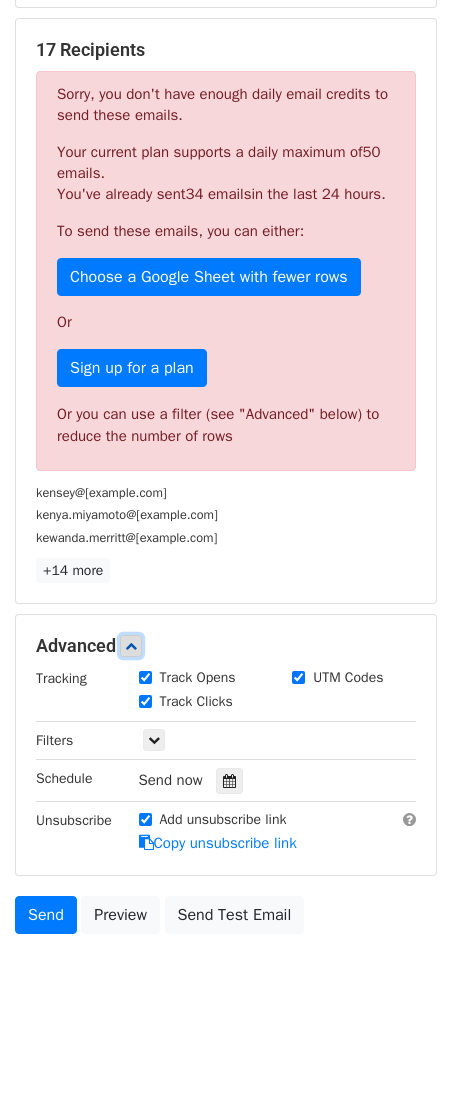 scroll, scrollTop: 306, scrollLeft: 0, axis: vertical 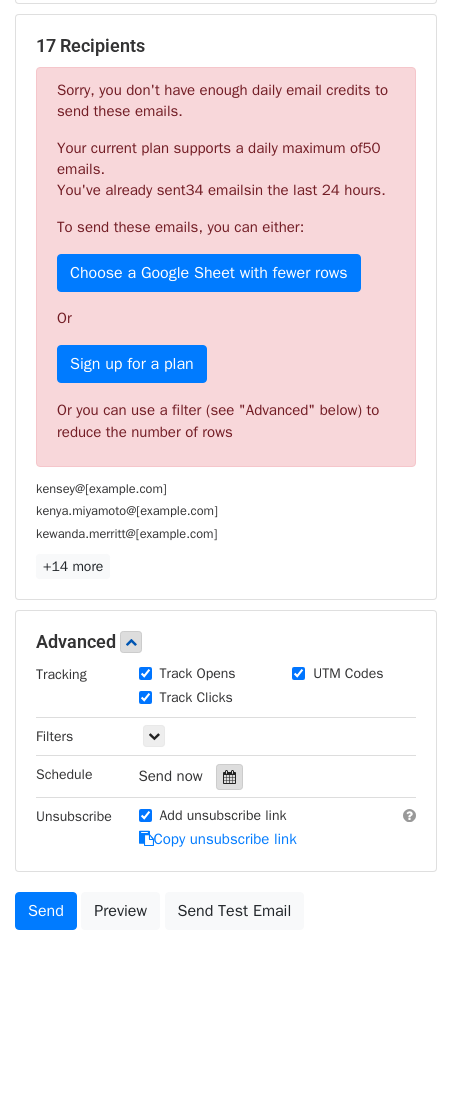click at bounding box center [229, 777] 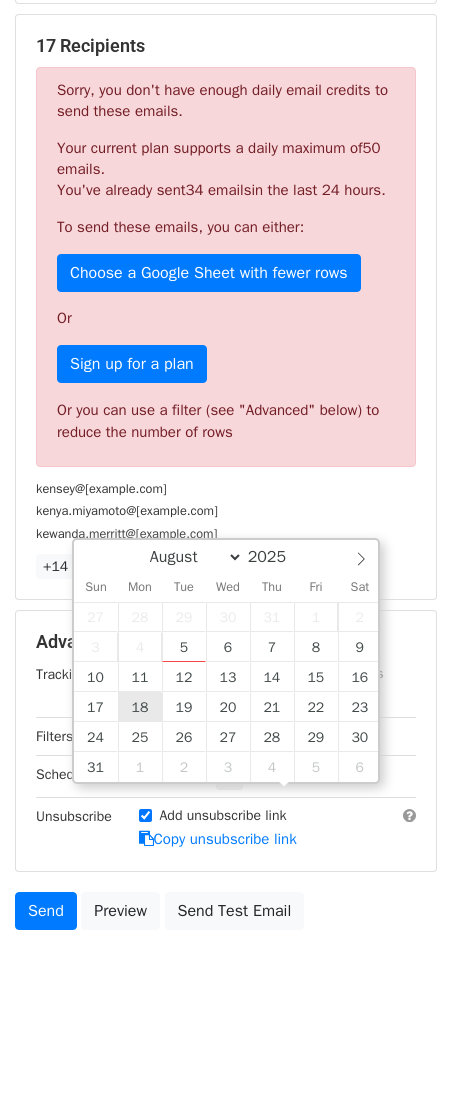 type on "2025-08-18 12:00" 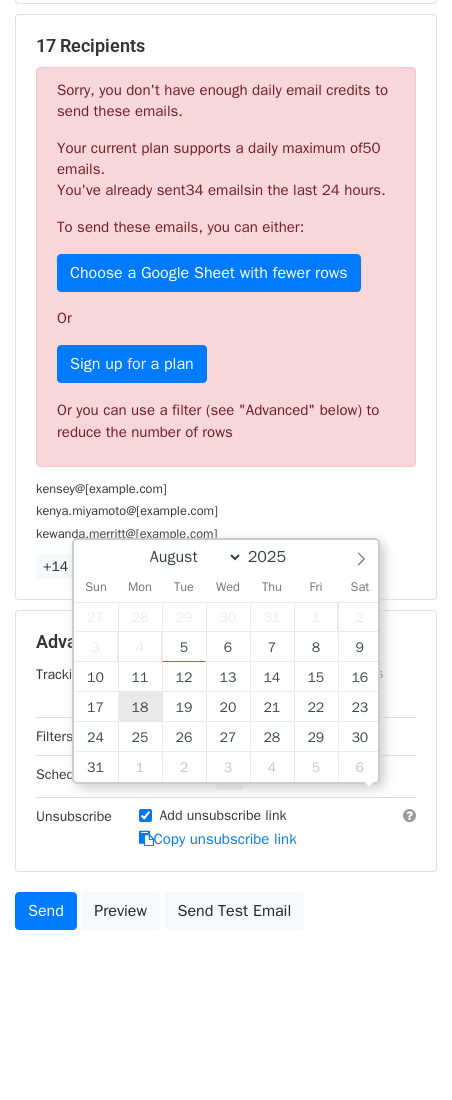 scroll, scrollTop: 1, scrollLeft: 0, axis: vertical 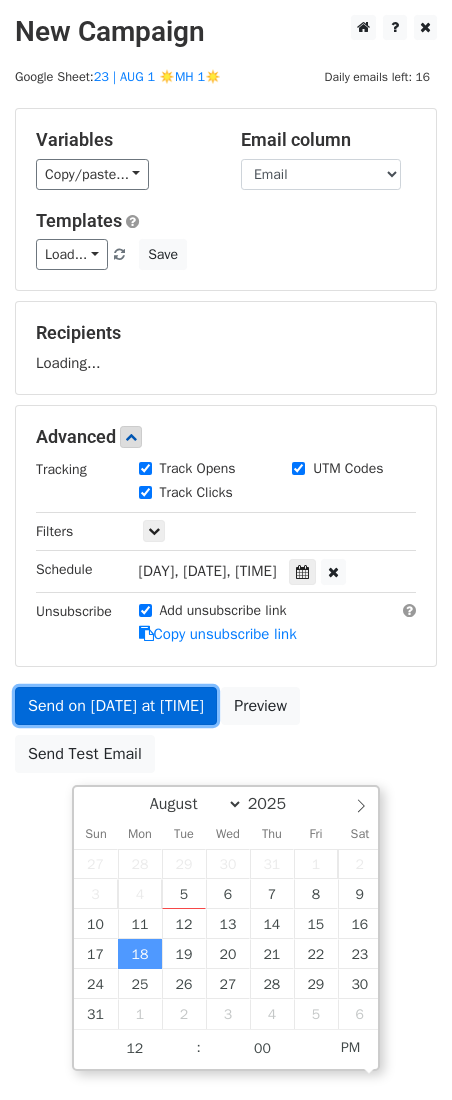 click on "Variables
Copy/paste...
{{Name}}
{{Email}}
Email column
Name
Email
Templates
Load...
Mental Health Marketing Guide
Mental Health Marketing Growth
Marketing Growth for Counseling Practices
Marketing Growth for Counselors
Marketing Guide for Psychotherapists
Marketing for Psychotherapists
Psychologist/Psychiatrist Practice Marketing
1
Psychologist/Psychiatrist Marketing Guide
Psychologist/Psychiatrist Marketing Guide
Psychologist/Psychiatrist Practice Marketing
Mental Health Marketing Checklist
Mental Health Marketing Ideas
Marketing for Parent Coaches
Marketing for Parenting Coaches1
Marketing for Parenting Coaches
Marketing for Parenting Coaches
Marketing Checklist for Wellness Providers
Growth Marketing for Wellness Providers
Marketing Strategies for Nutrition Providers
Save
Recipients Loading...
Advanced
Tracking
Track Opens" at bounding box center [226, 445] 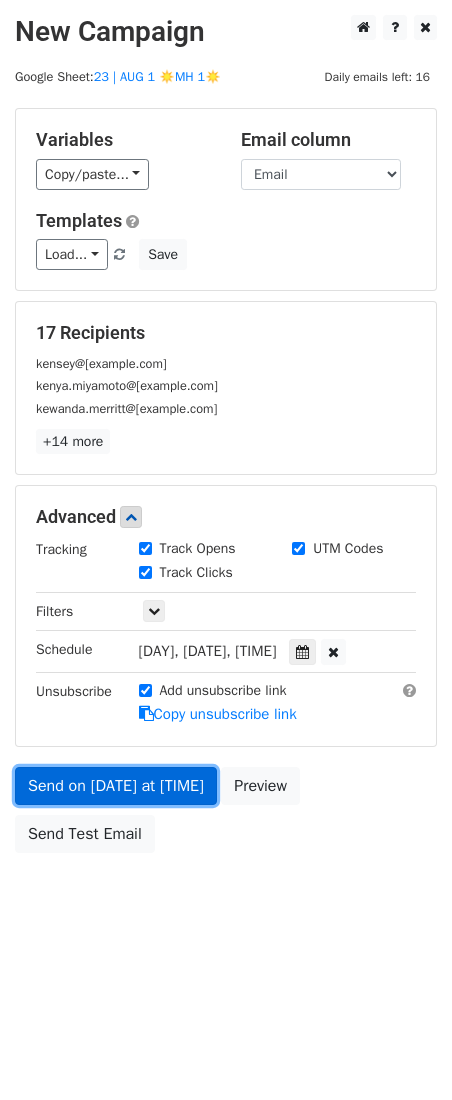 click on "Send on Aug 18 at 12:00pm" at bounding box center (116, 786) 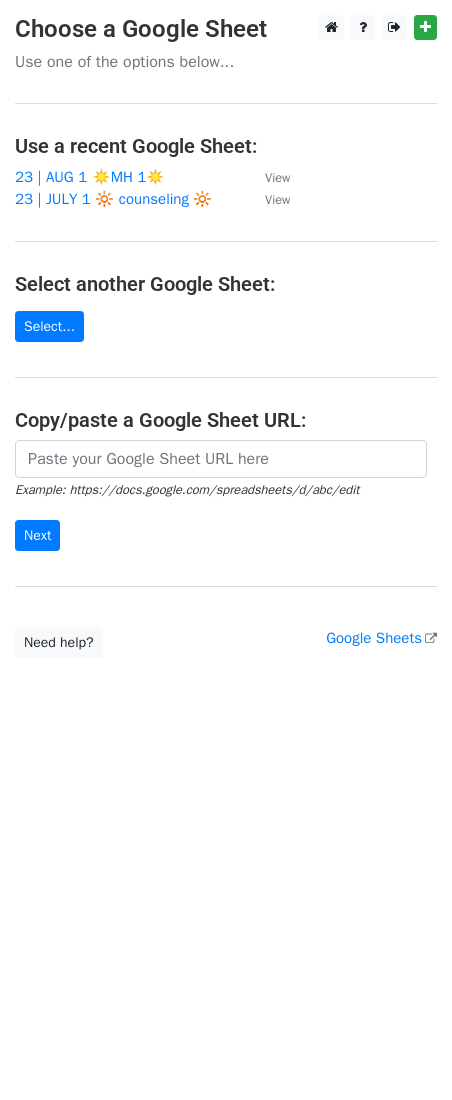 scroll, scrollTop: 0, scrollLeft: 0, axis: both 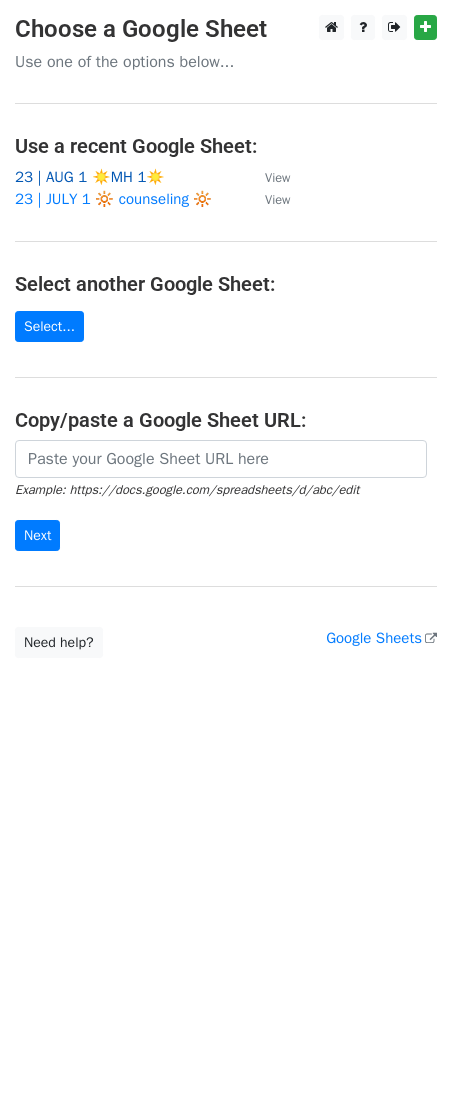 click on "23 | AUG 1 ☀️MH 1☀️" at bounding box center [90, 177] 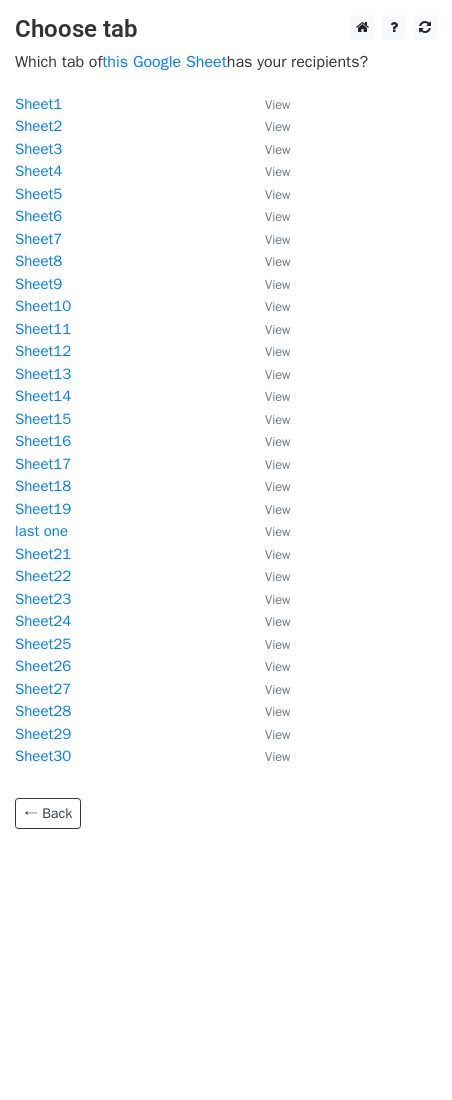 scroll, scrollTop: 0, scrollLeft: 0, axis: both 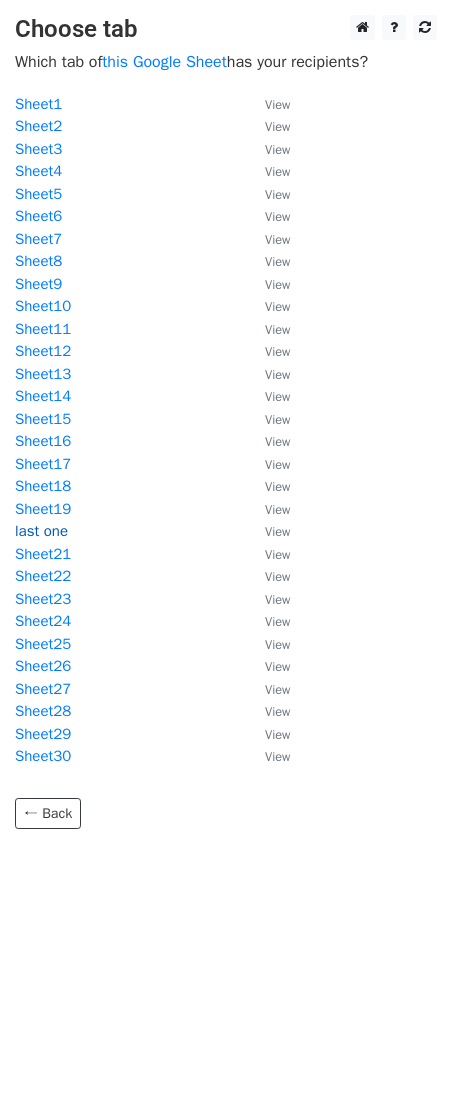 click on "last one" at bounding box center (41, 531) 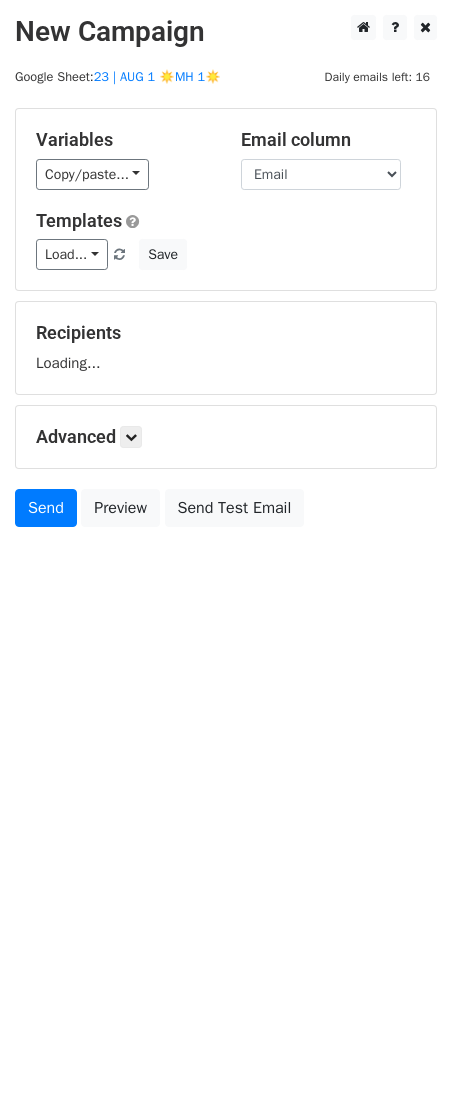 scroll, scrollTop: 0, scrollLeft: 0, axis: both 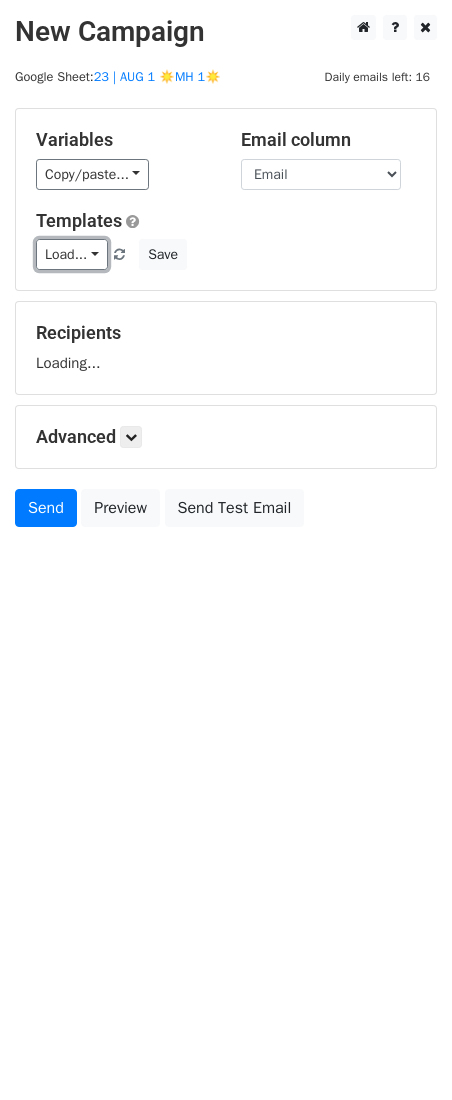 click on "Load..." at bounding box center (72, 254) 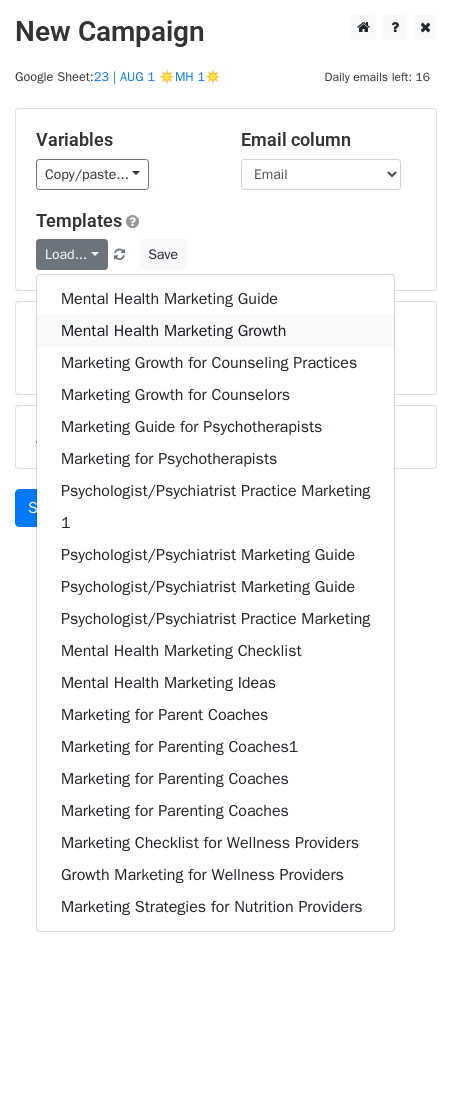 click on "Mental Health Marketing Growth" at bounding box center [215, 331] 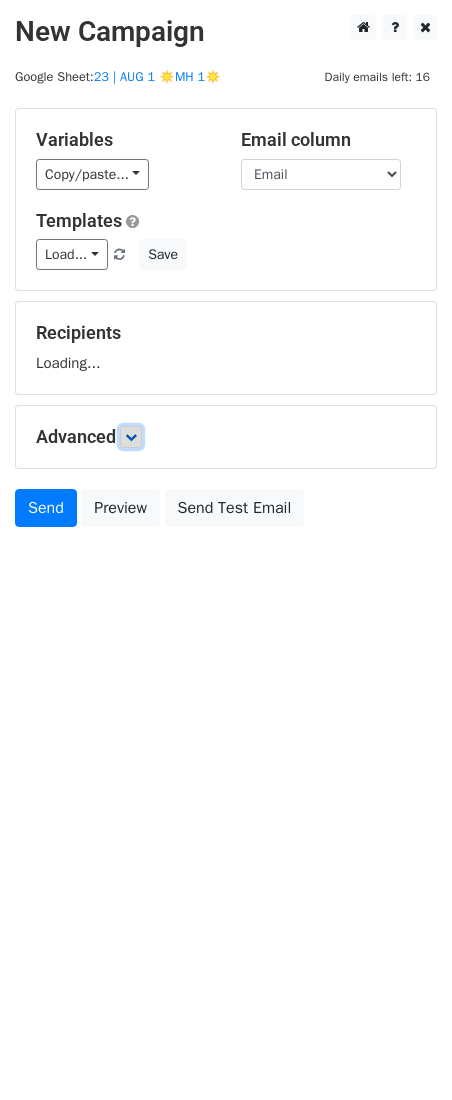 click at bounding box center [131, 437] 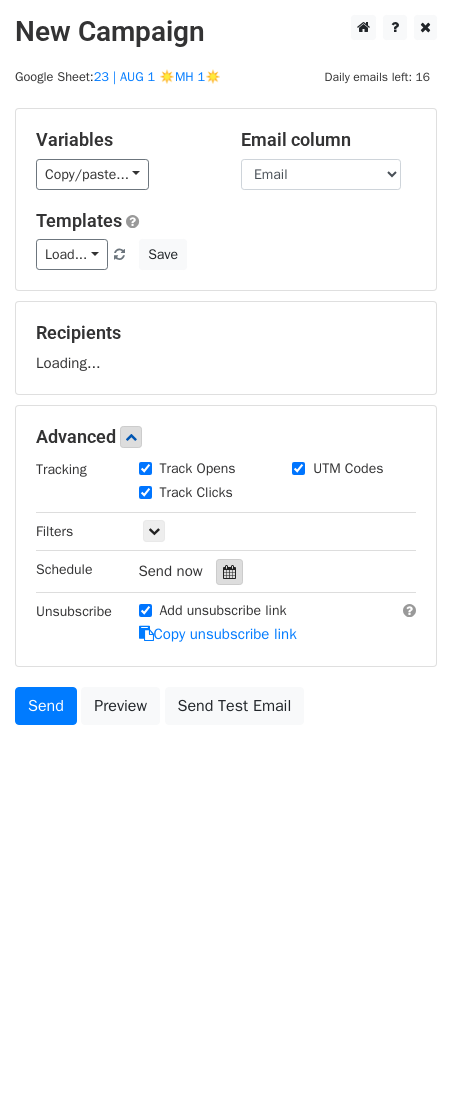 click at bounding box center [229, 572] 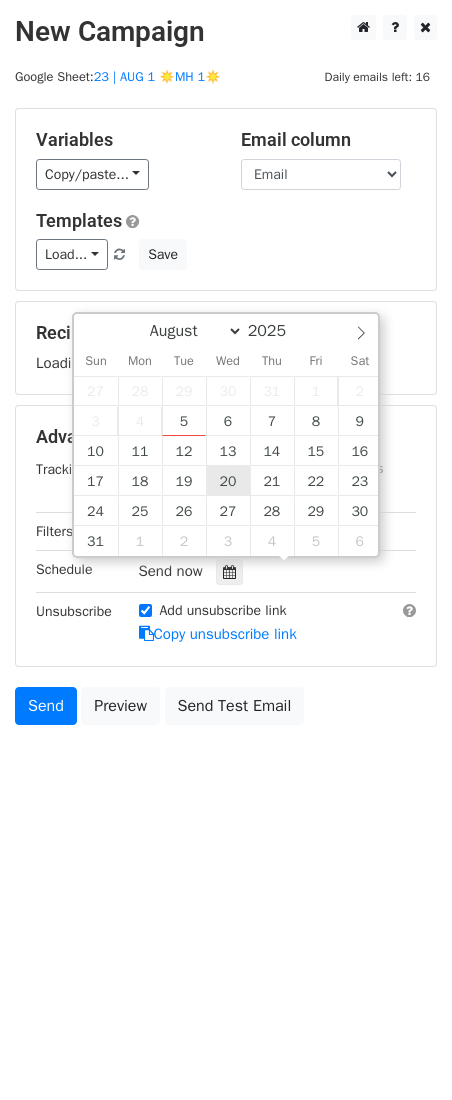 type on "2025-08-20 12:00" 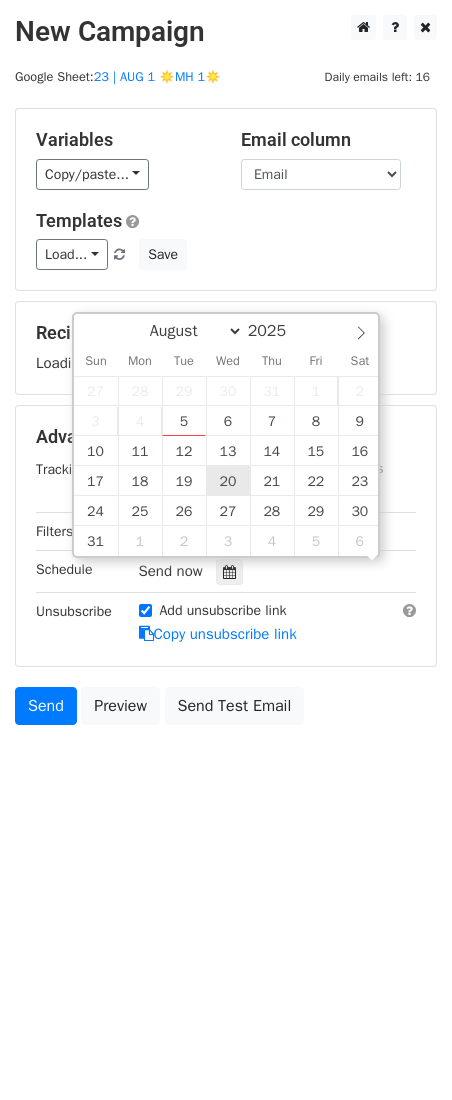 scroll, scrollTop: 1, scrollLeft: 0, axis: vertical 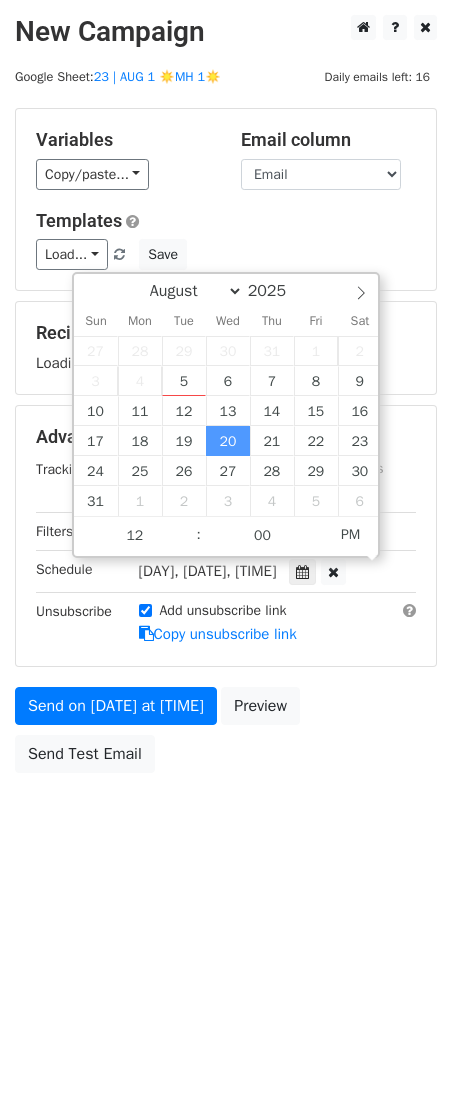 click on "New Campaign
Daily emails left: 16
Google Sheet:
23 | AUG 1 ☀️MH 1☀️
Variables
Copy/paste...
{{Name}}
{{Email}}
Email column
Name
Email
Templates
Load...
Mental Health Marketing Guide
Mental Health Marketing Growth
Marketing Growth for Counseling Practices
Marketing Growth for Counselors
Marketing Guide for Psychotherapists
Marketing for Psychotherapists
Psychologist/Psychiatrist Practice Marketing
1
Psychologist/Psychiatrist Marketing Guide
Psychologist/Psychiatrist Marketing Guide
Psychologist/Psychiatrist Practice Marketing
Mental Health Marketing Checklist
Mental Health Marketing Ideas
Marketing for Parent Coaches
Marketing for Parenting Coaches1
Marketing for Parenting Coaches
Marketing for Parenting Coaches
Marketing Checklist for Wellness Providers
Growth Marketing for Wellness Providers
Marketing Strategies for Nutrition Providers" at bounding box center [226, 439] 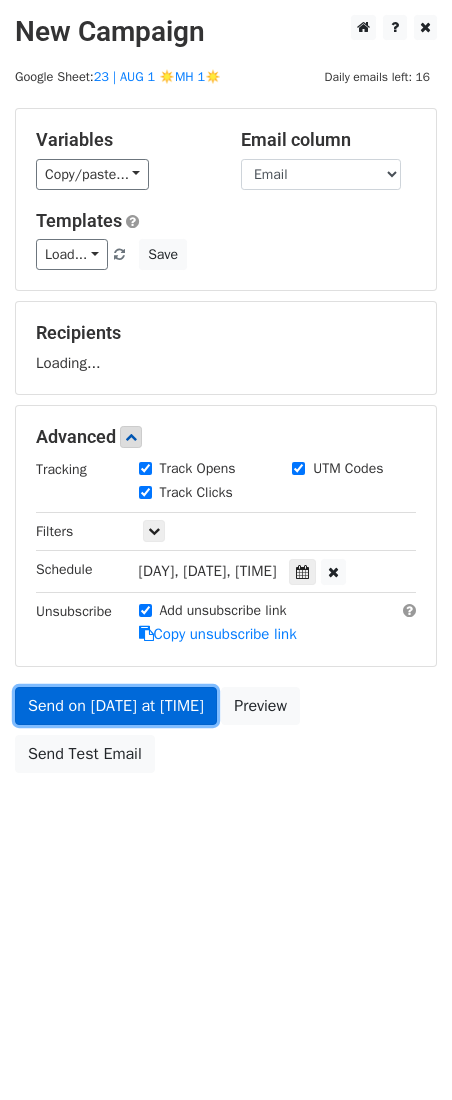 click on "Send on Aug 20 at 12:00pm" at bounding box center (116, 706) 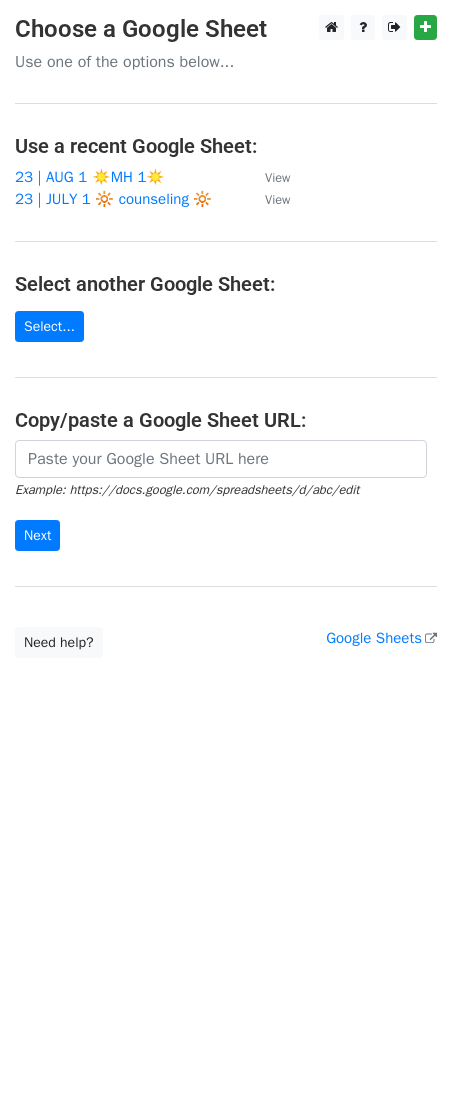 scroll, scrollTop: 0, scrollLeft: 0, axis: both 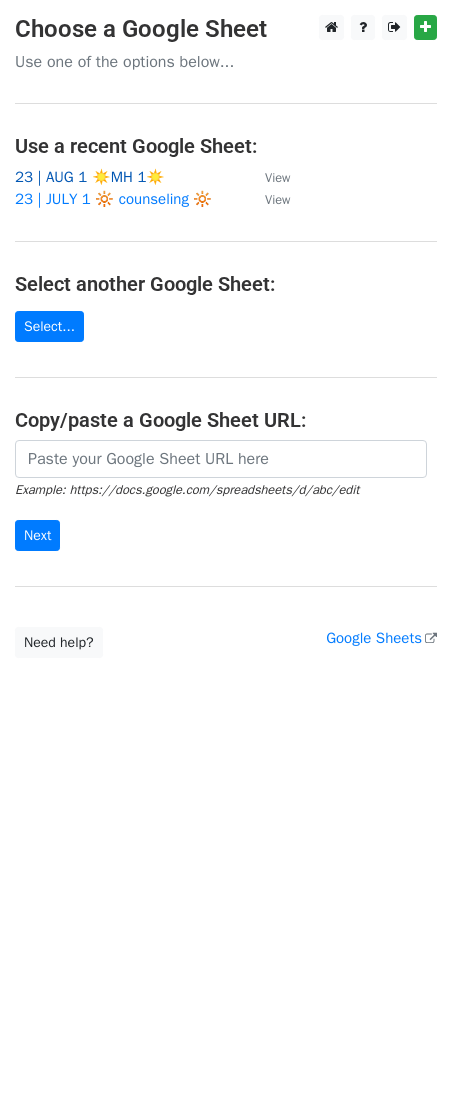 click on "23 | AUG 1 ☀️MH 1☀️" at bounding box center (90, 177) 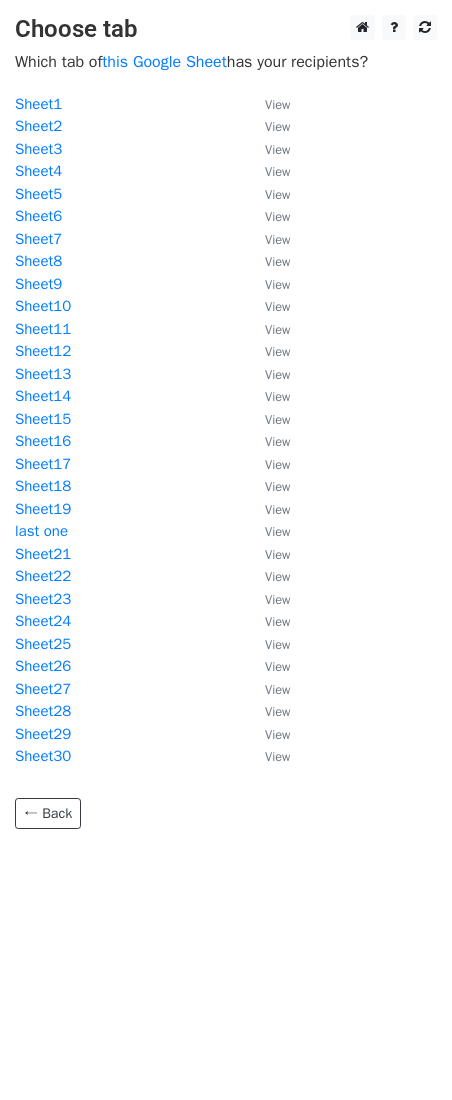 scroll, scrollTop: 0, scrollLeft: 0, axis: both 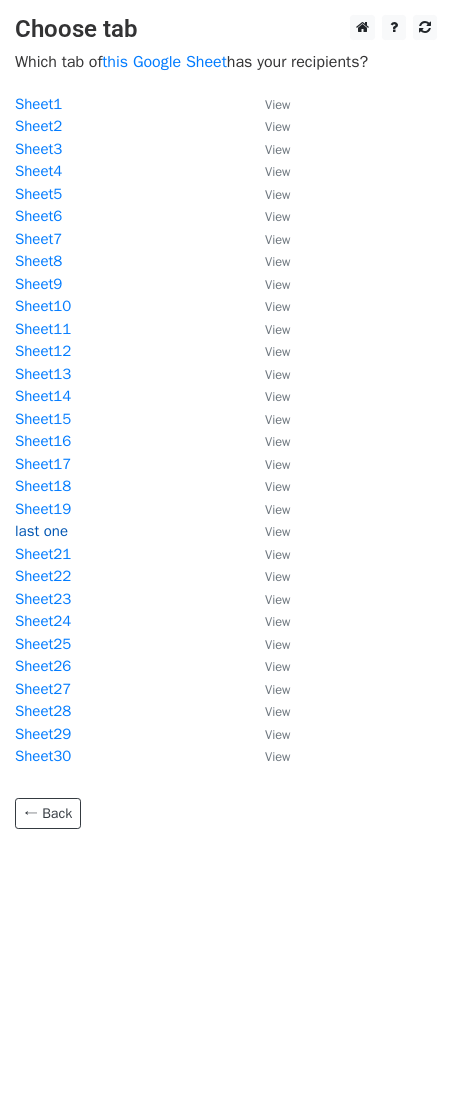 click on "last one" at bounding box center (41, 531) 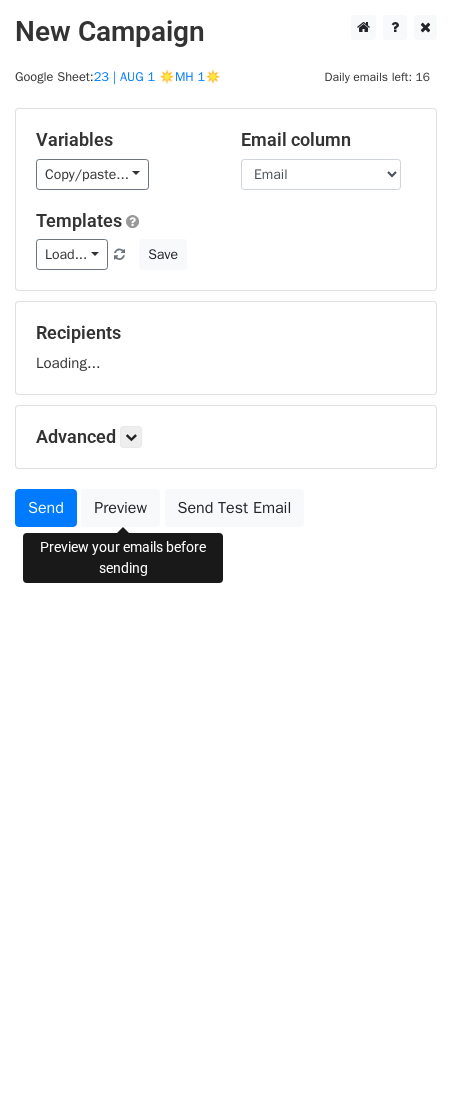 scroll, scrollTop: 0, scrollLeft: 0, axis: both 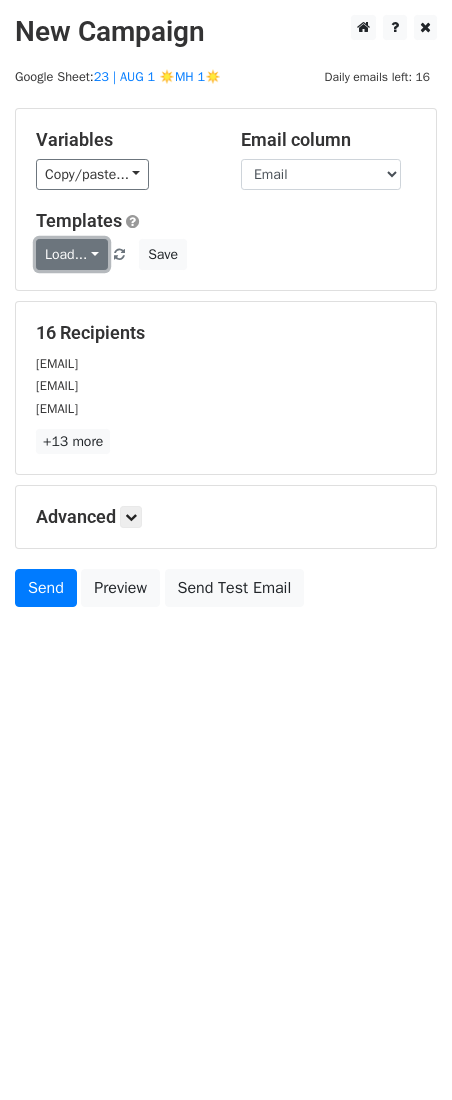 click on "Load..." at bounding box center [72, 254] 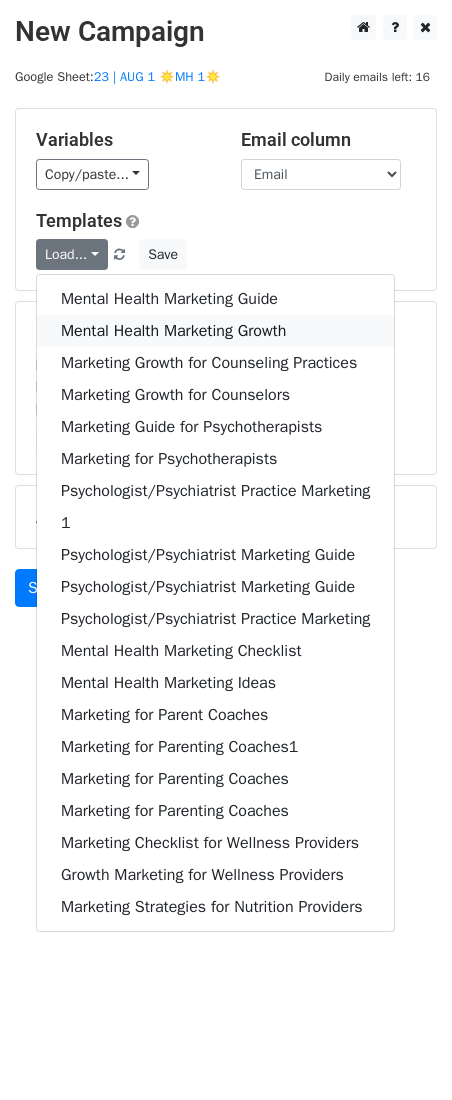 click on "Mental Health Marketing Growth" at bounding box center [215, 331] 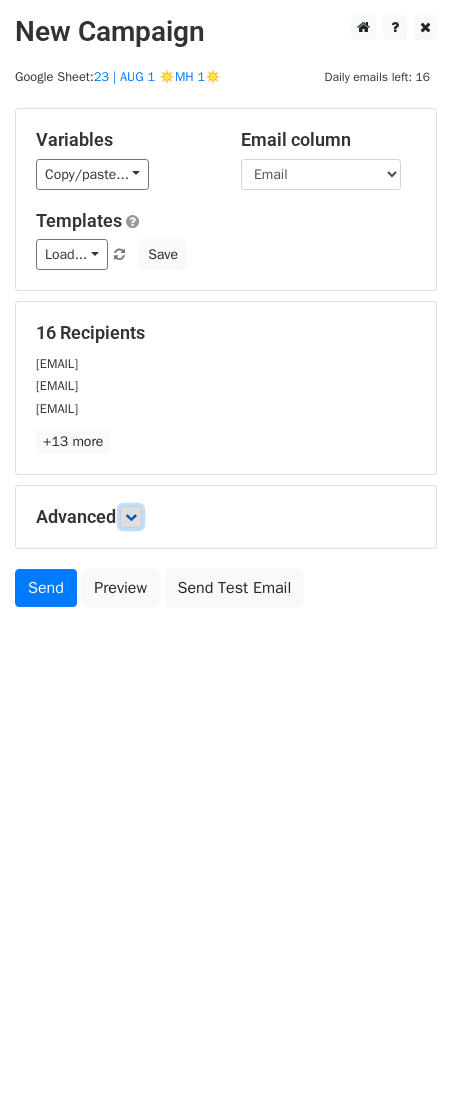 click at bounding box center (131, 517) 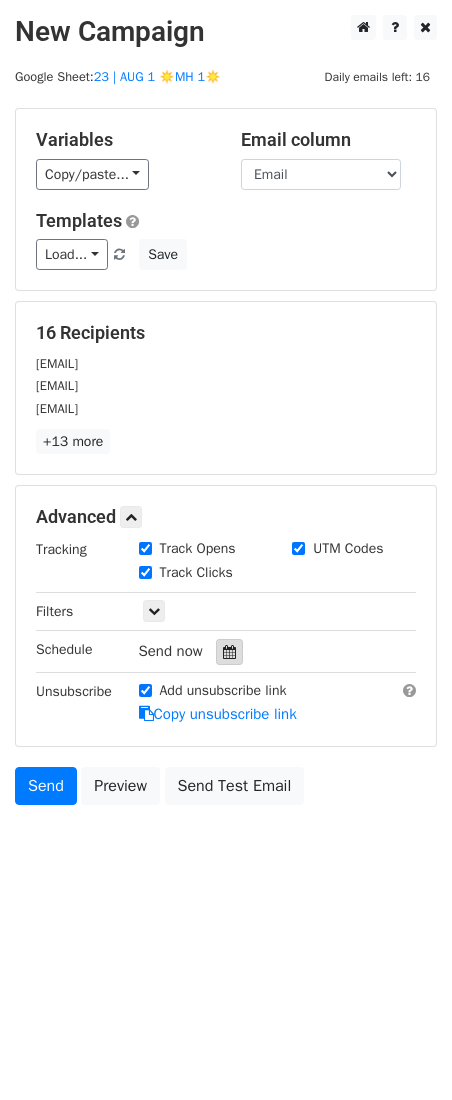 click at bounding box center [229, 652] 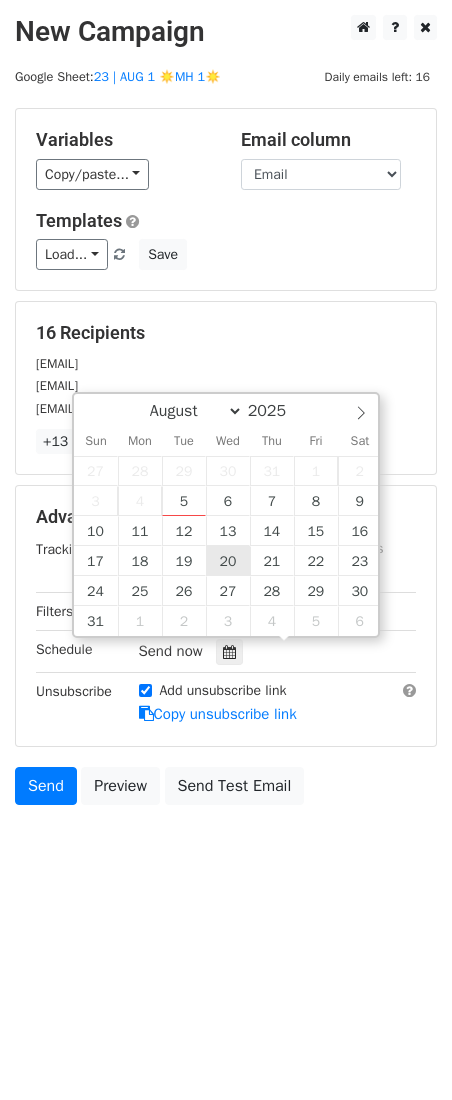 type on "2025-08-20 12:00" 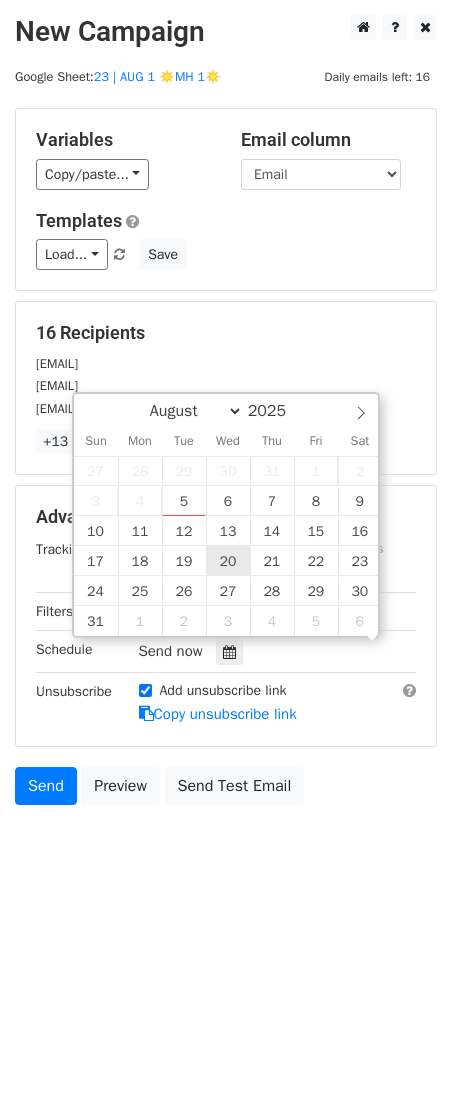 scroll, scrollTop: 1, scrollLeft: 0, axis: vertical 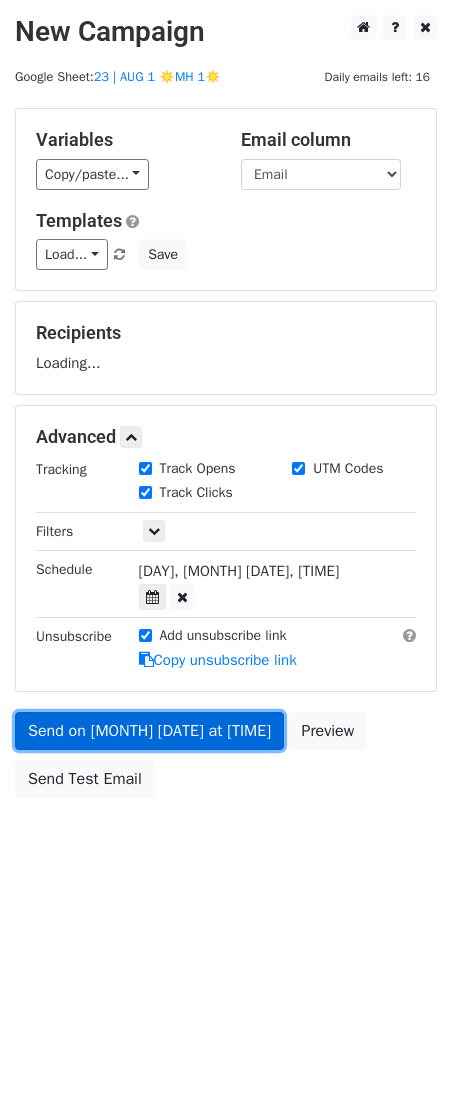 click on "Send on Aug 20 at 12:00pm" at bounding box center (149, 731) 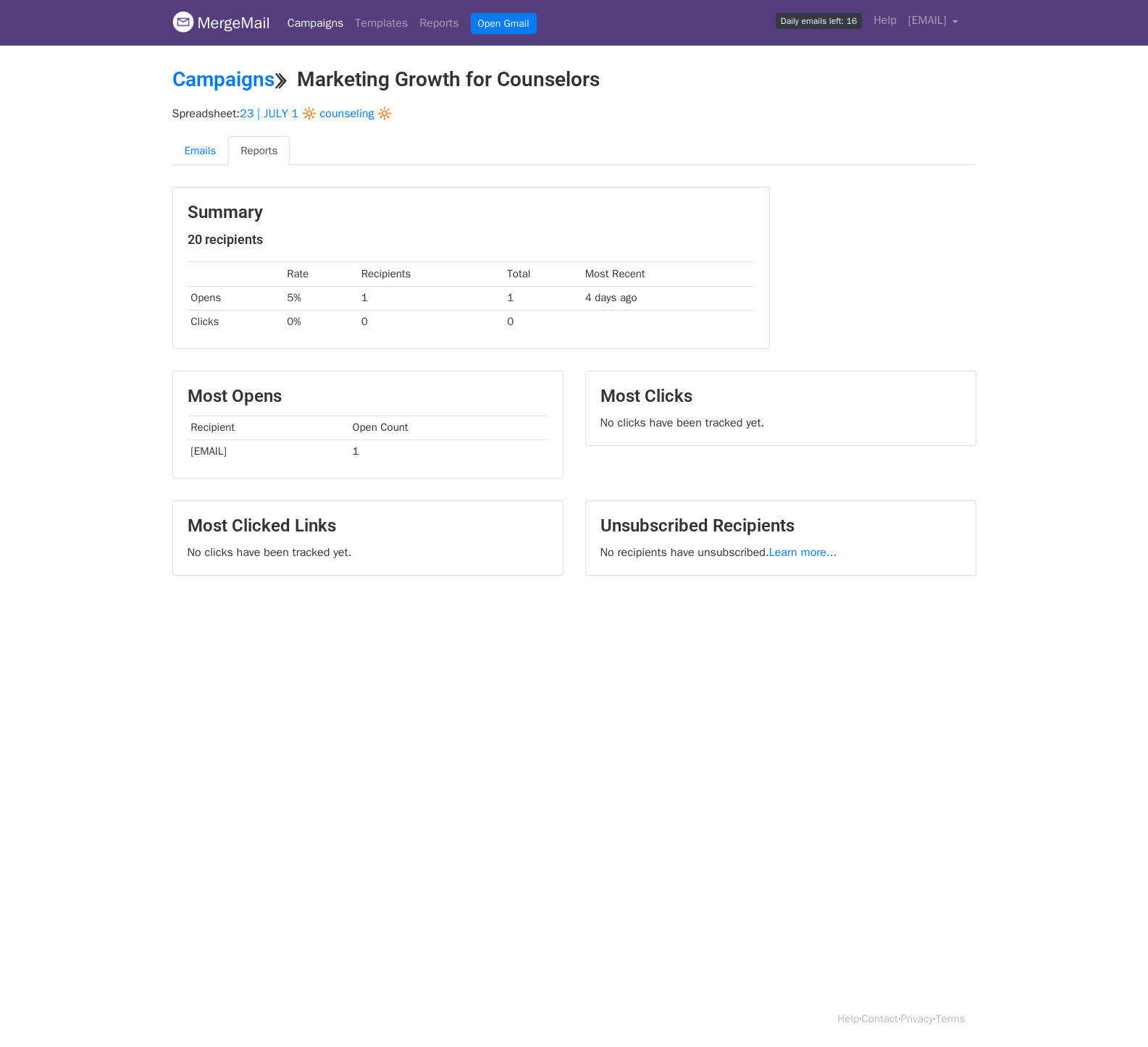scroll, scrollTop: 0, scrollLeft: 0, axis: both 